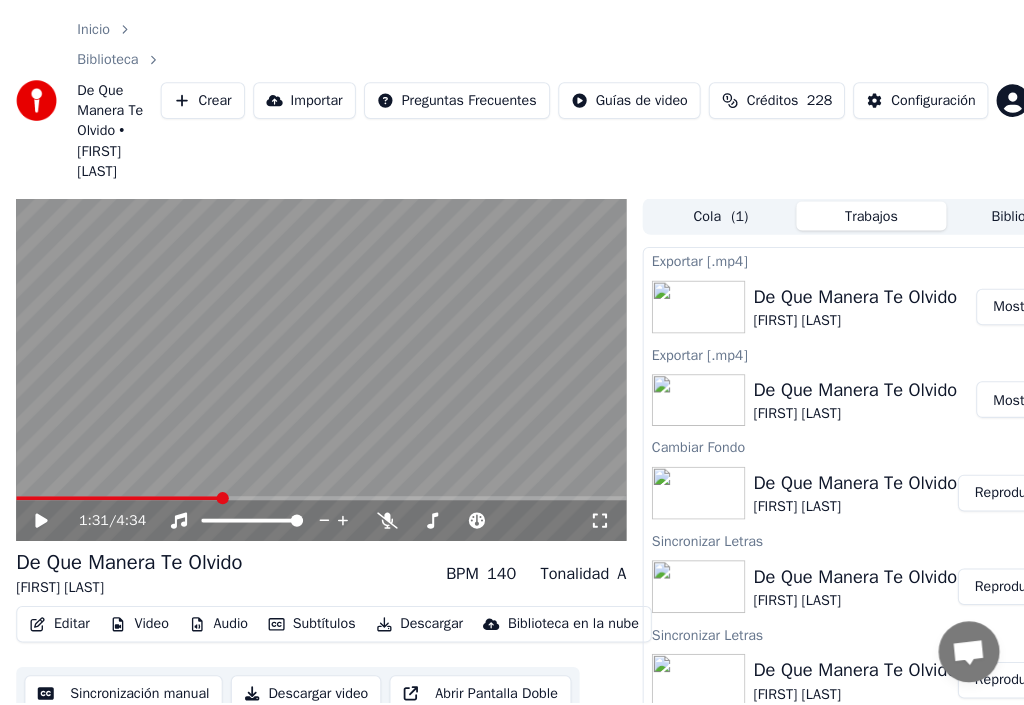 scroll, scrollTop: 13, scrollLeft: 0, axis: vertical 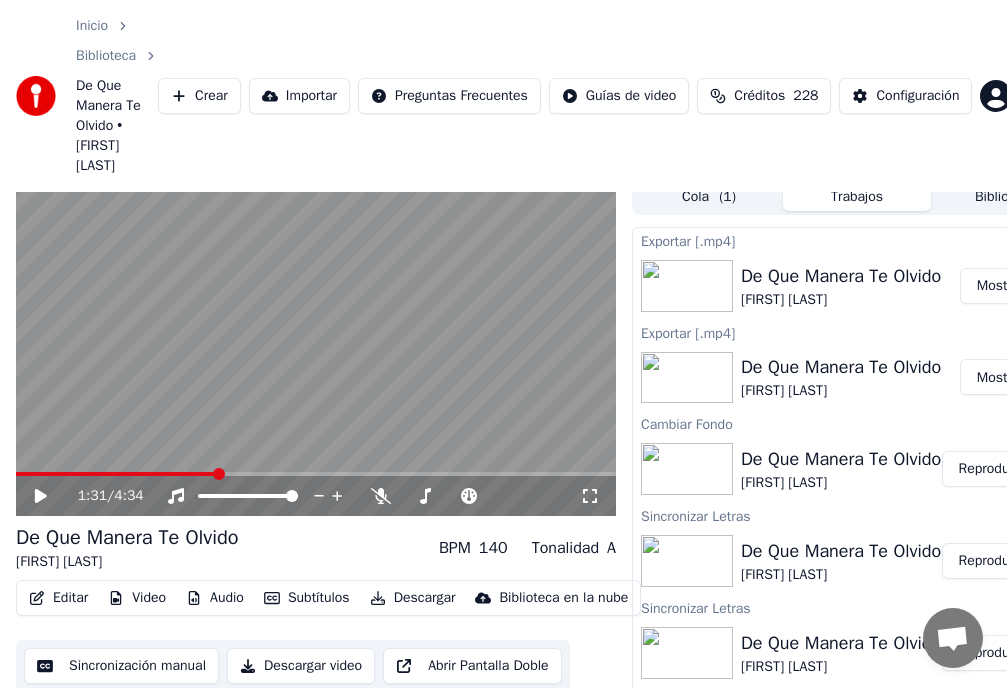 click on "Crear" at bounding box center [199, 96] 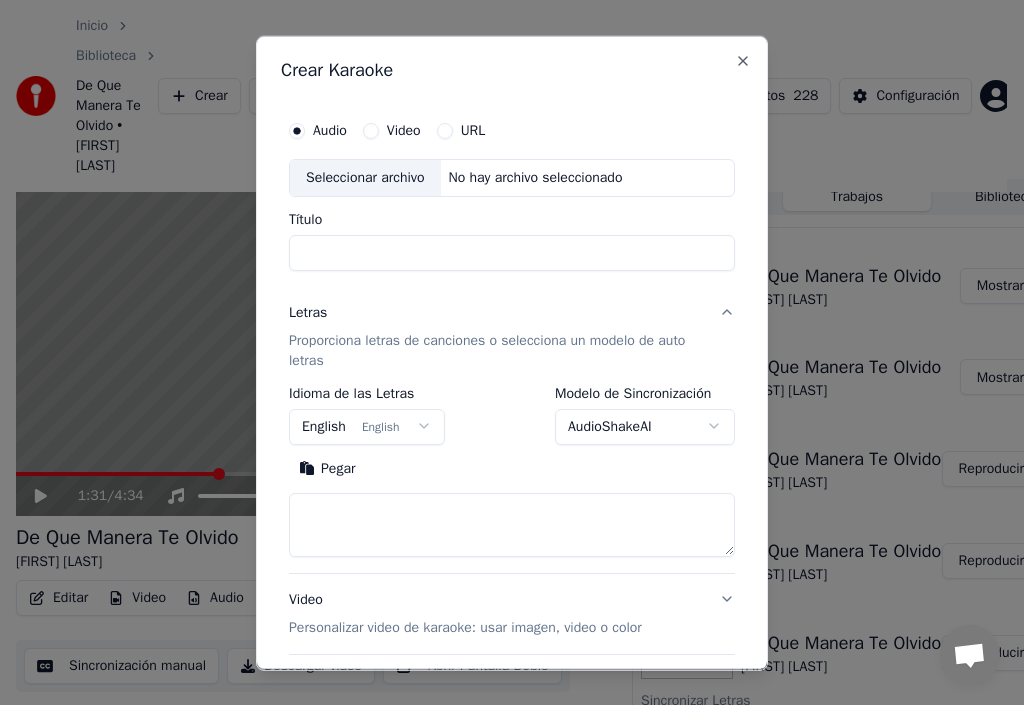 click on "Título" at bounding box center [512, 252] 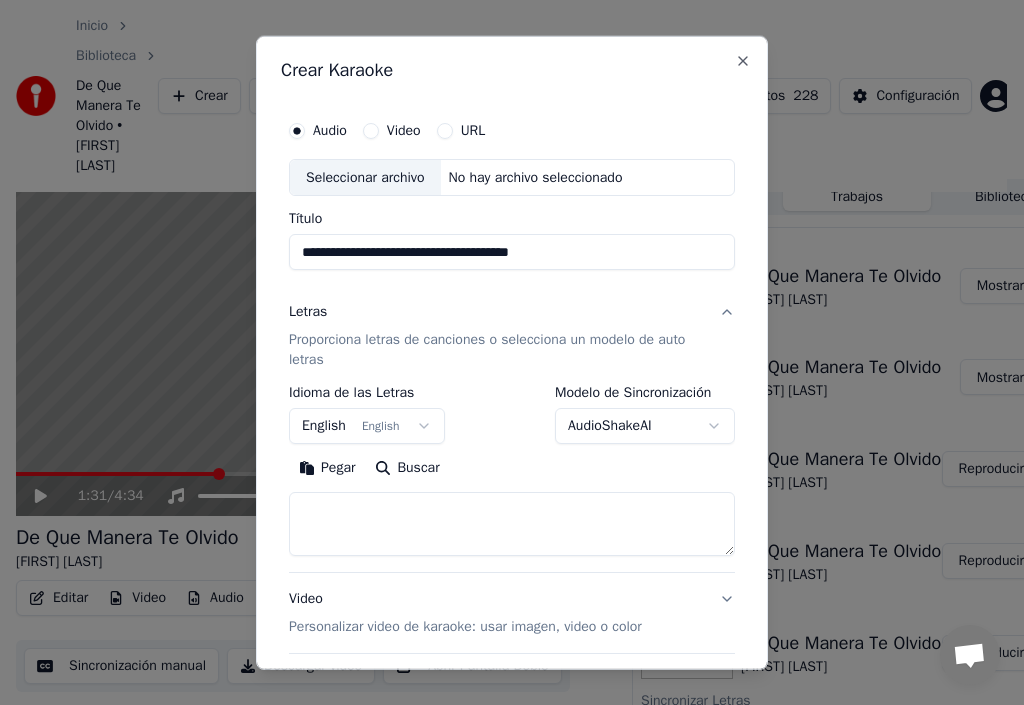 click on "**********" at bounding box center [512, 252] 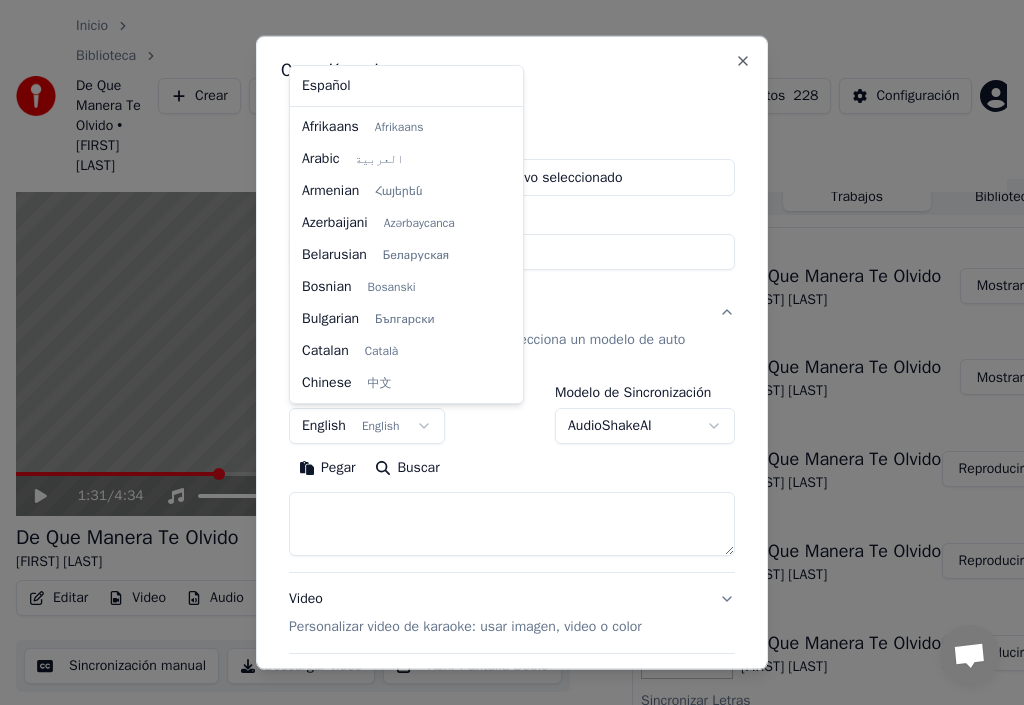 click on "Inicio Biblioteca De Que Manera Te Olvido • [FIRST] [LAST] Crear Importar Preguntas Frecuentes Guías de video Créditos 228 Configuración 1:31  /  4:34 De Que Manera Te Olvido [FIRST] [LAST] BPM 140 Tonalidad A Editar Video Audio Subtítulos Descargar Biblioteca en la nube Sincronización manual Descargar video Abrir Pantalla Doble Cola ( 1 ) Trabajos Biblioteca Exportar [.mp4] De Que Manera Te Olvido [FIRST] [LAST] Mostrar Exportar [.mp4] De Que Manera Te Olvido [FIRST] [LAST] Mostrar Cambiar Fondo De Que Manera Te Olvido [FIRST] [LAST] Reproducir Sincronizar Letras De Que Manera Te Olvido [FIRST] [LAST] Reproducir Sincronizar Letras De Que Manera Te Olvido [FIRST] [LAST] Reproducir Sincronizar Letras De Que Manera Te Olvido [FIRST] [LAST] Reproducir Sincronizar Letras De Que Manera Te Olvido [FIRST] [LAST] Reproducir Sincronizar Letras De Que Manera Te Olvido [FIRST] [LAST] Reproducir Sincronizar Letras De Que Manera Te Olvido [FIRST] [LAST] Reproducir Sincronizar Letras [FIRST] [LAST] Audio" at bounding box center (503, 339) 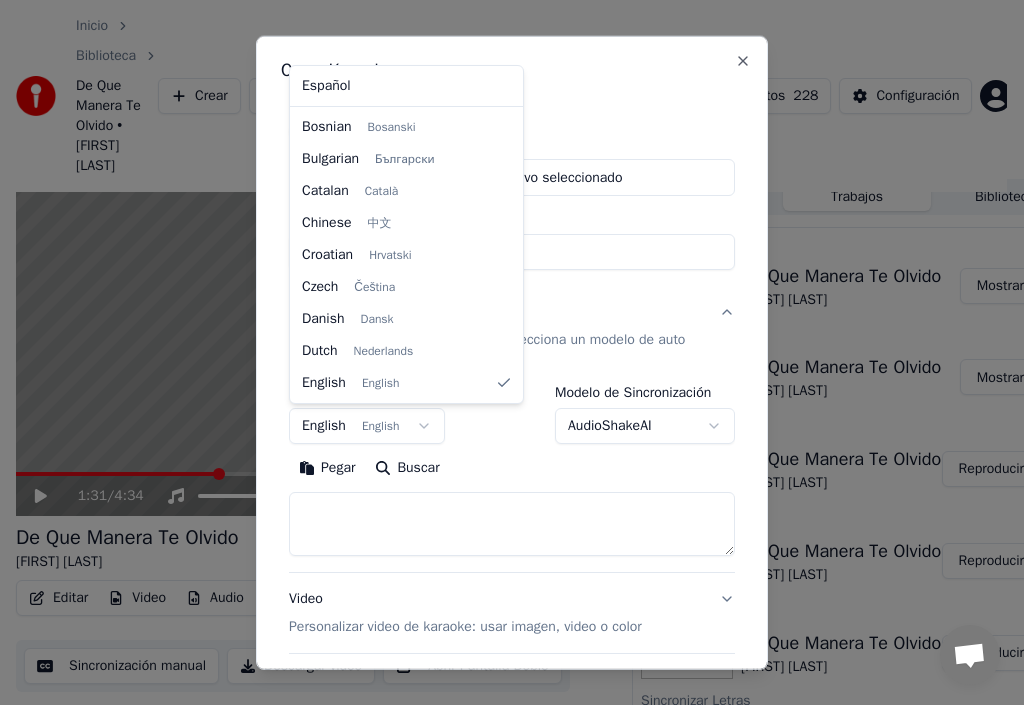 select on "**" 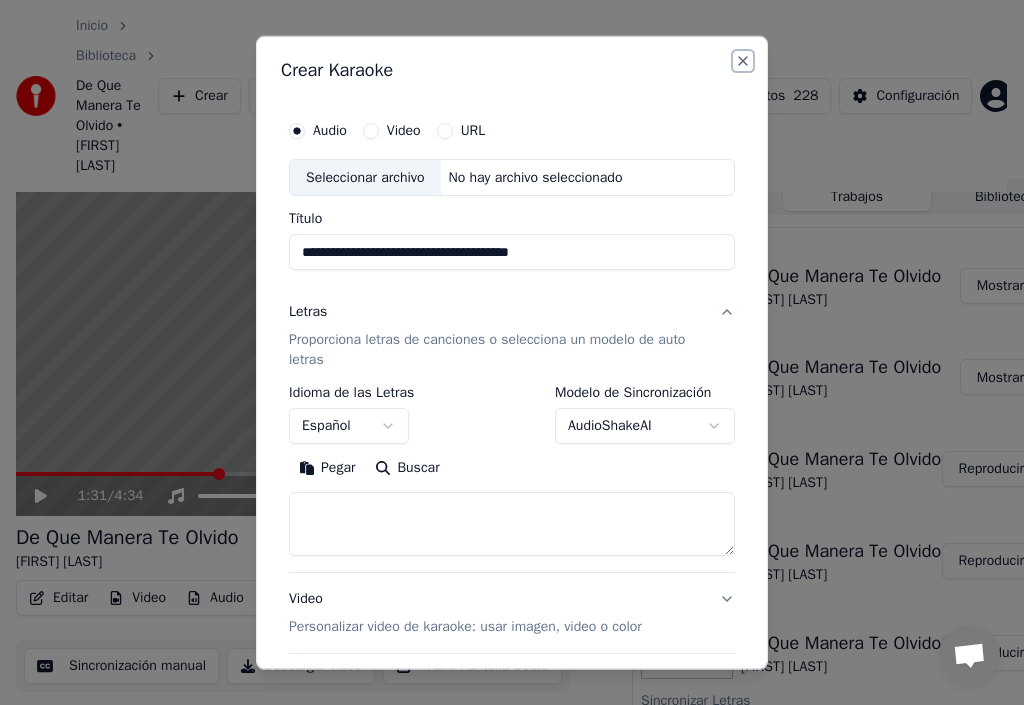 click on "Close" at bounding box center [743, 60] 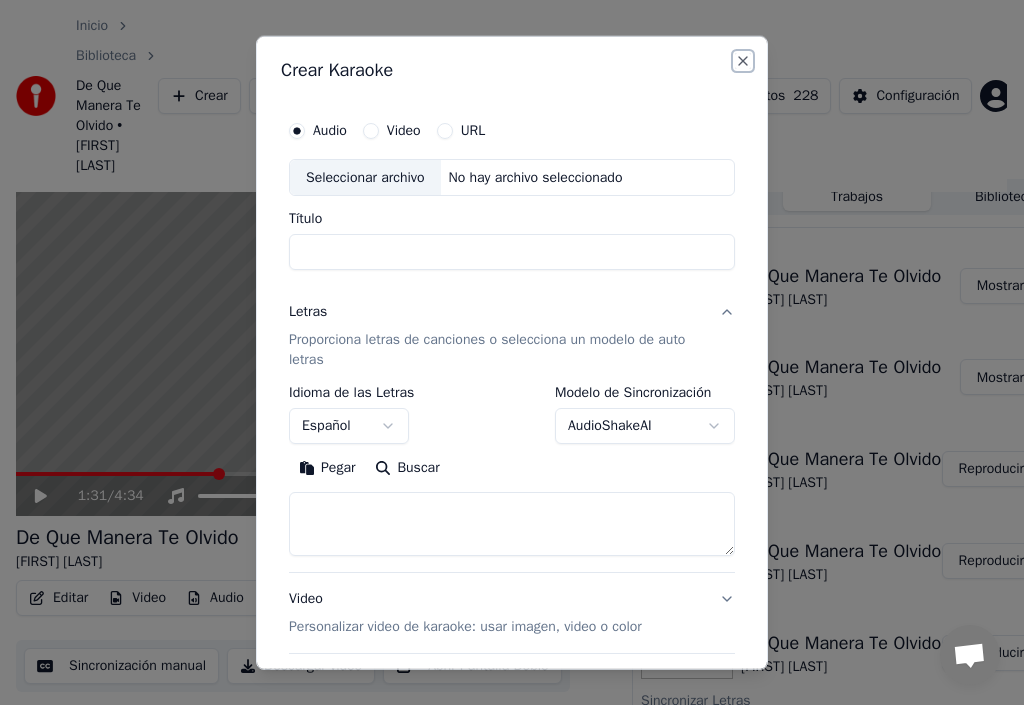 select 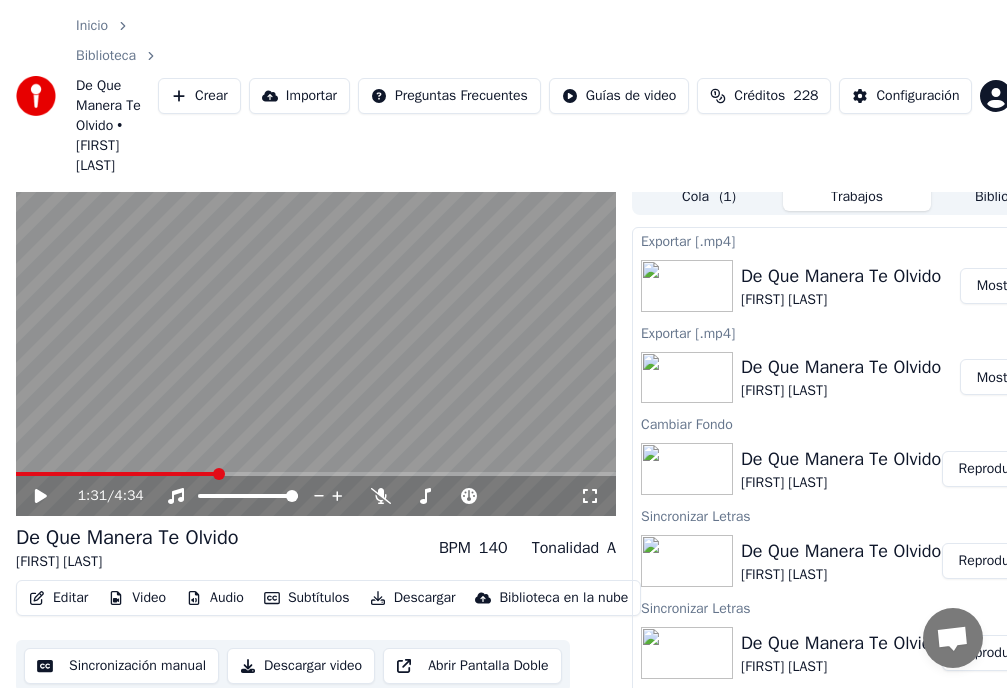 click on "Crear" at bounding box center (199, 96) 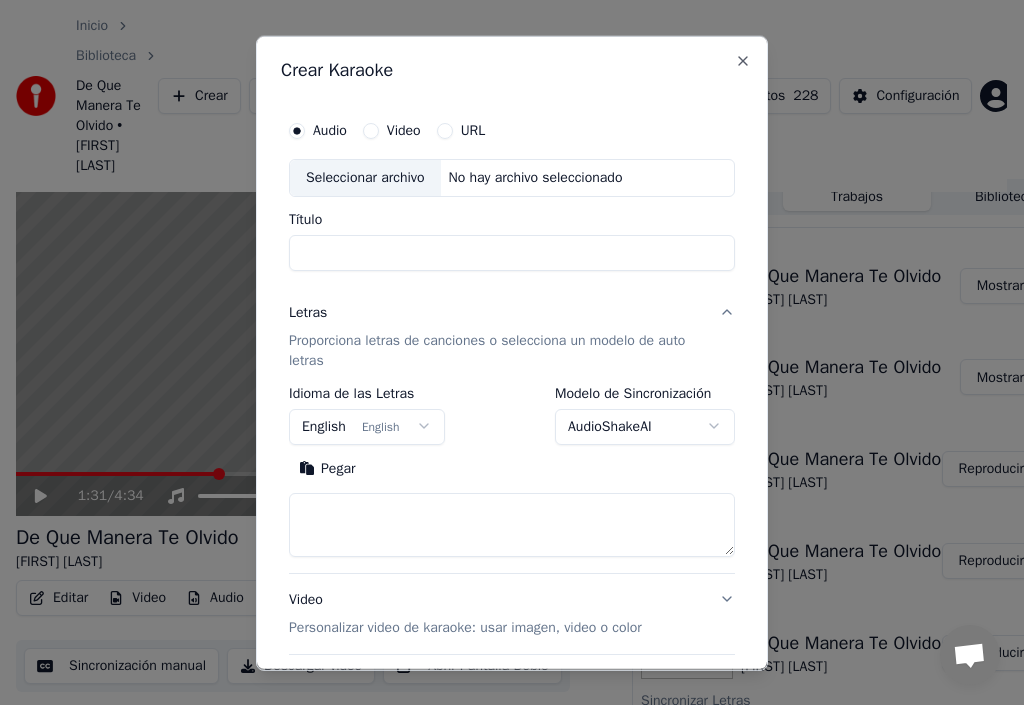 click on "Título" at bounding box center [512, 252] 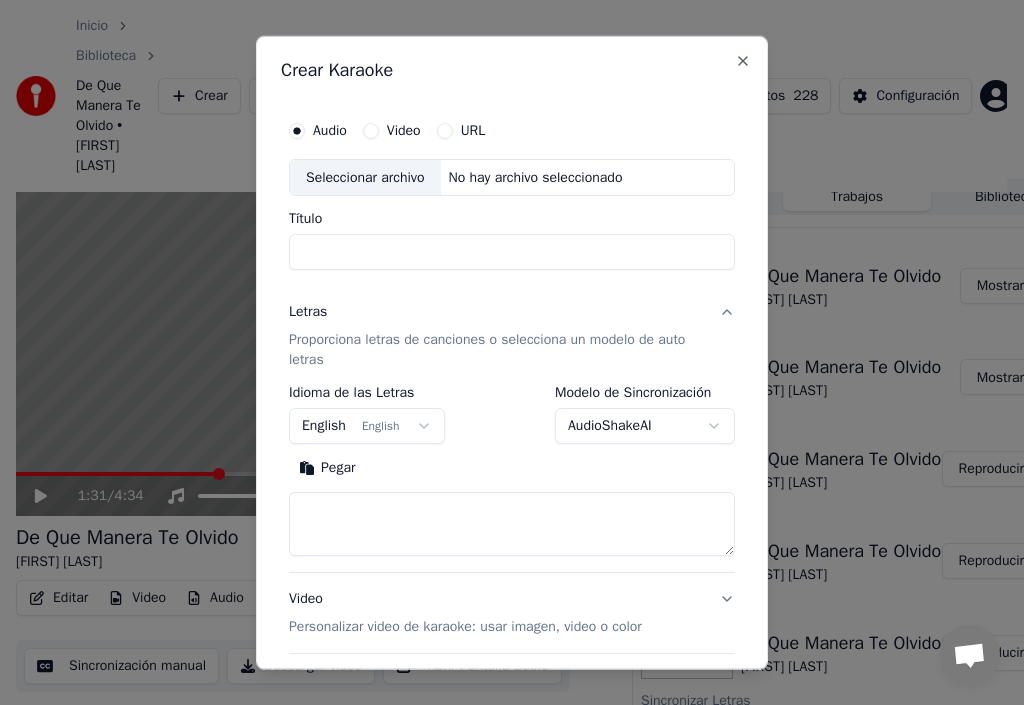 click on "Pegar" at bounding box center [327, 468] 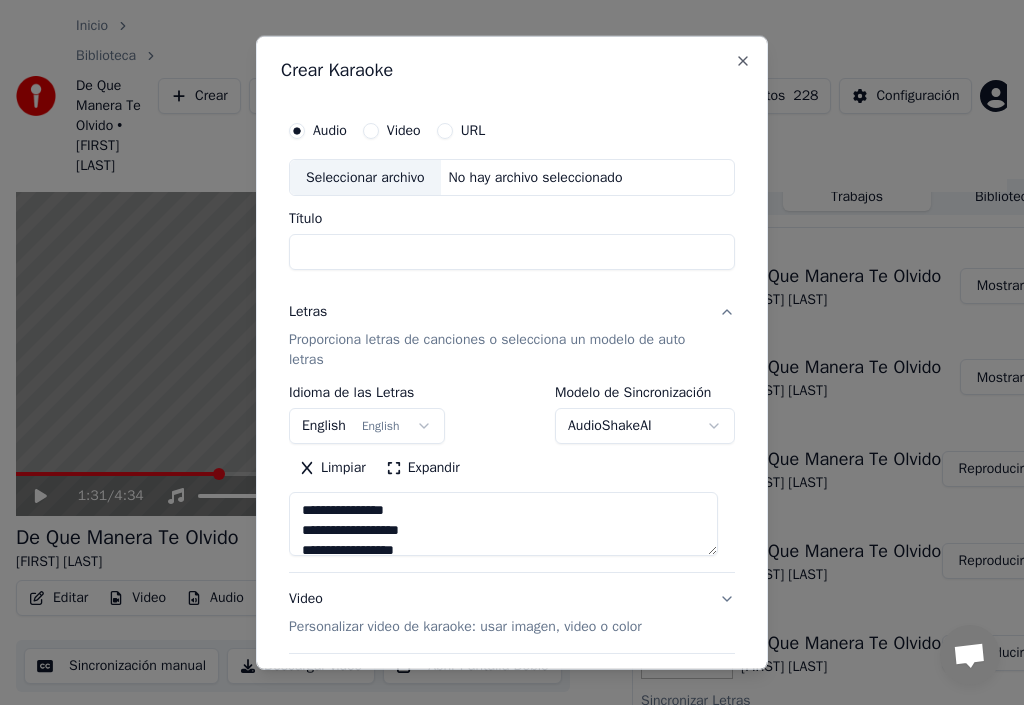 click on "Limpiar" at bounding box center (332, 468) 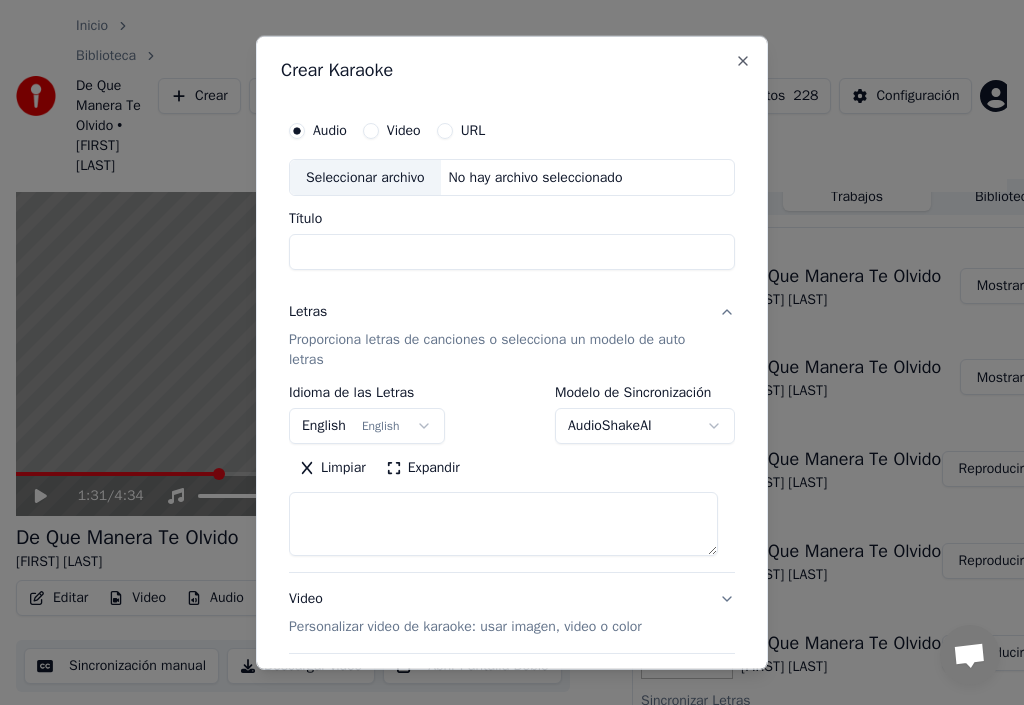 type on "**********" 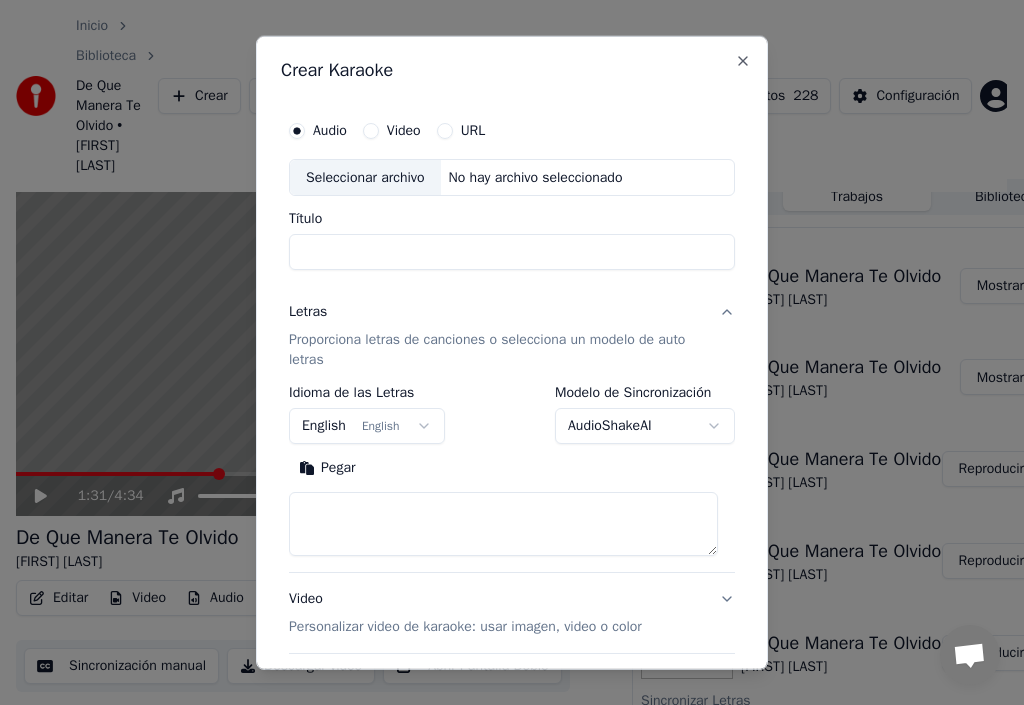 click on "Pegar" at bounding box center [327, 468] 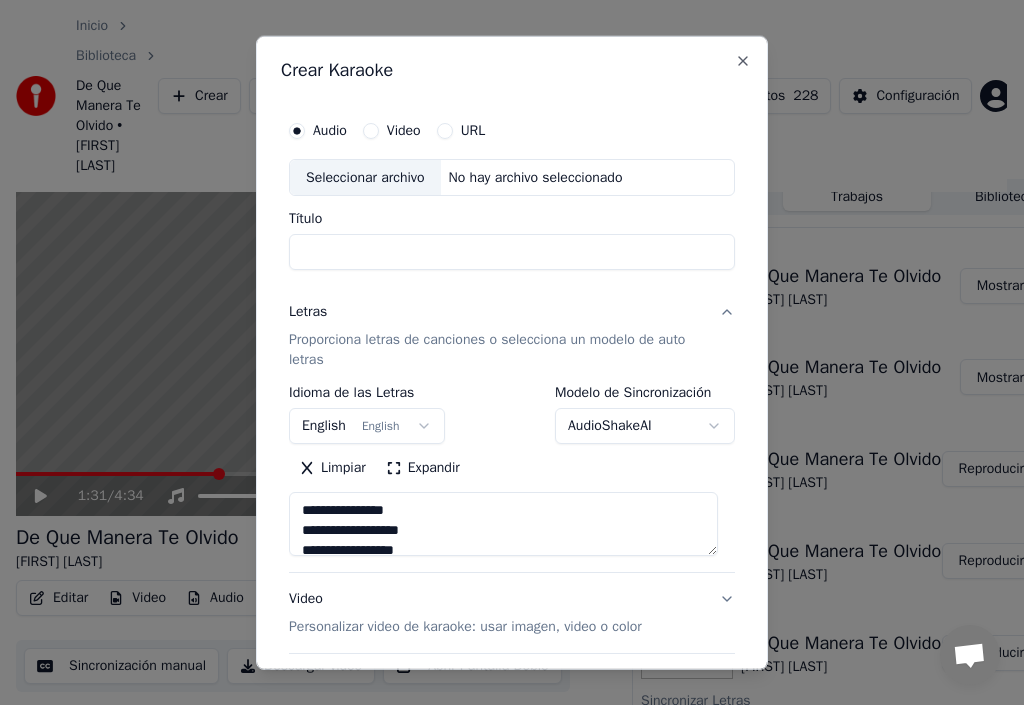 click on "Limpiar" at bounding box center [332, 468] 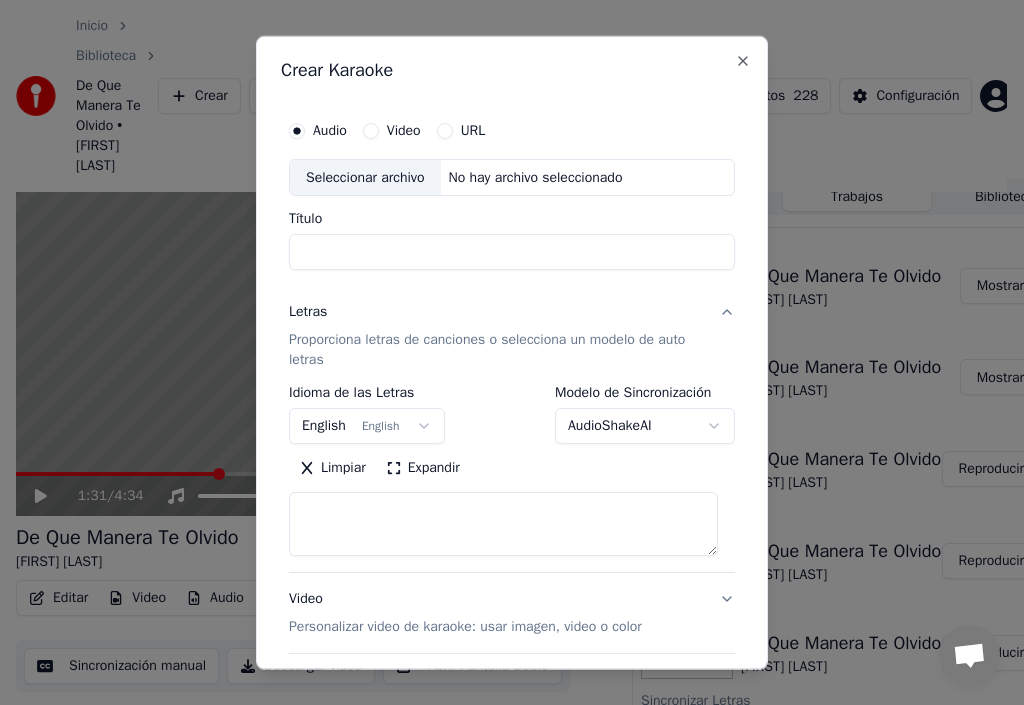 type on "**********" 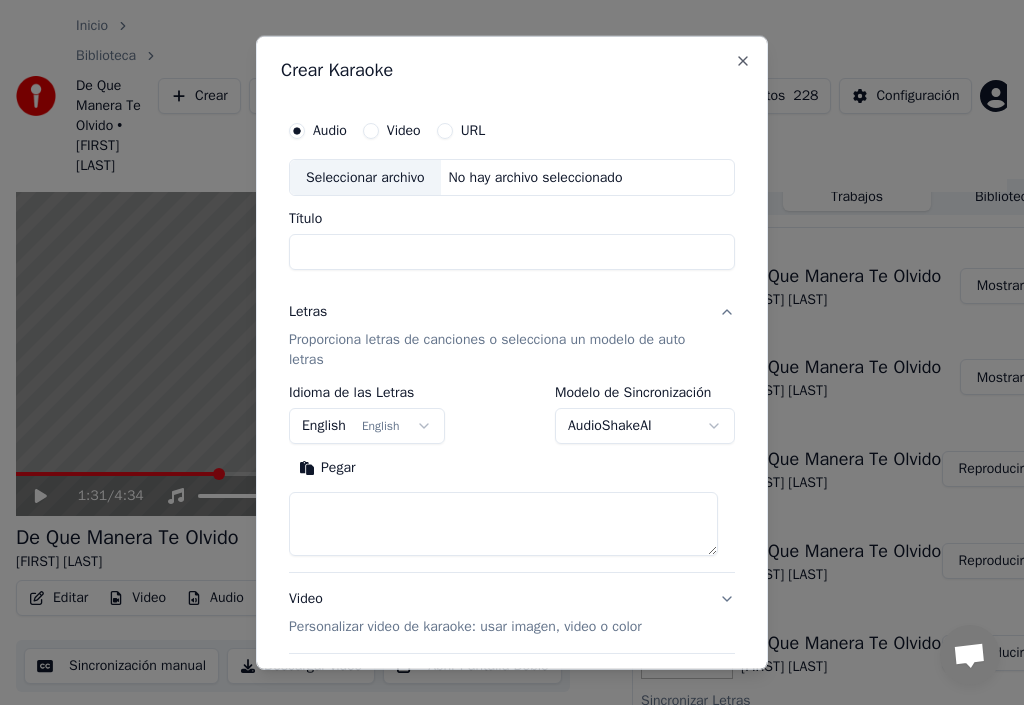 click on "Pegar" at bounding box center [327, 468] 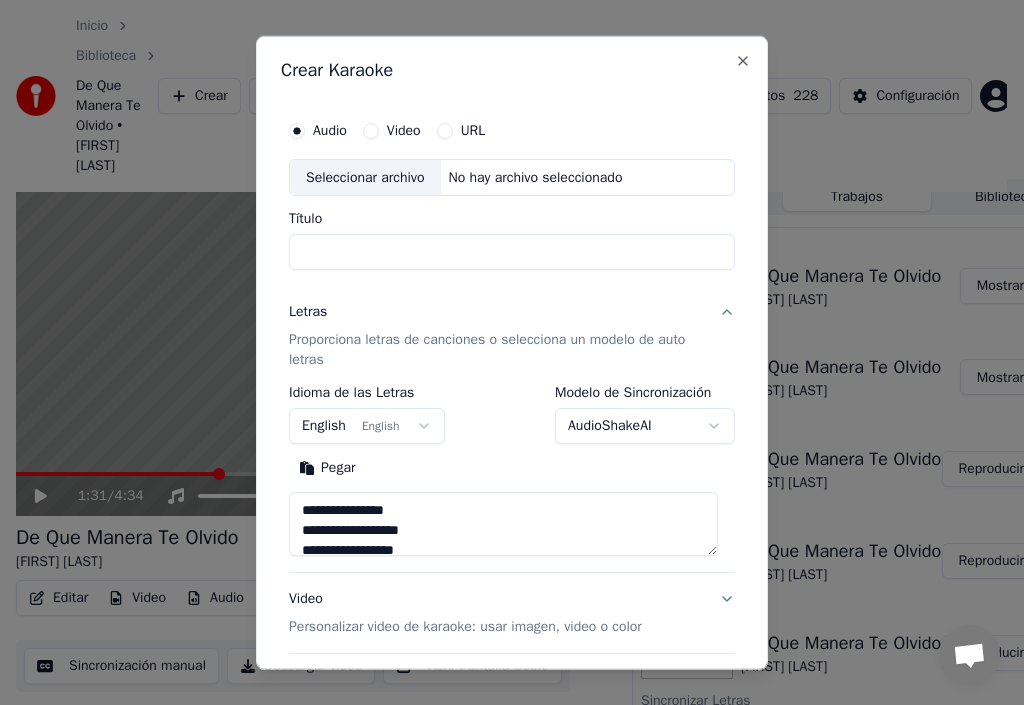 type on "*" 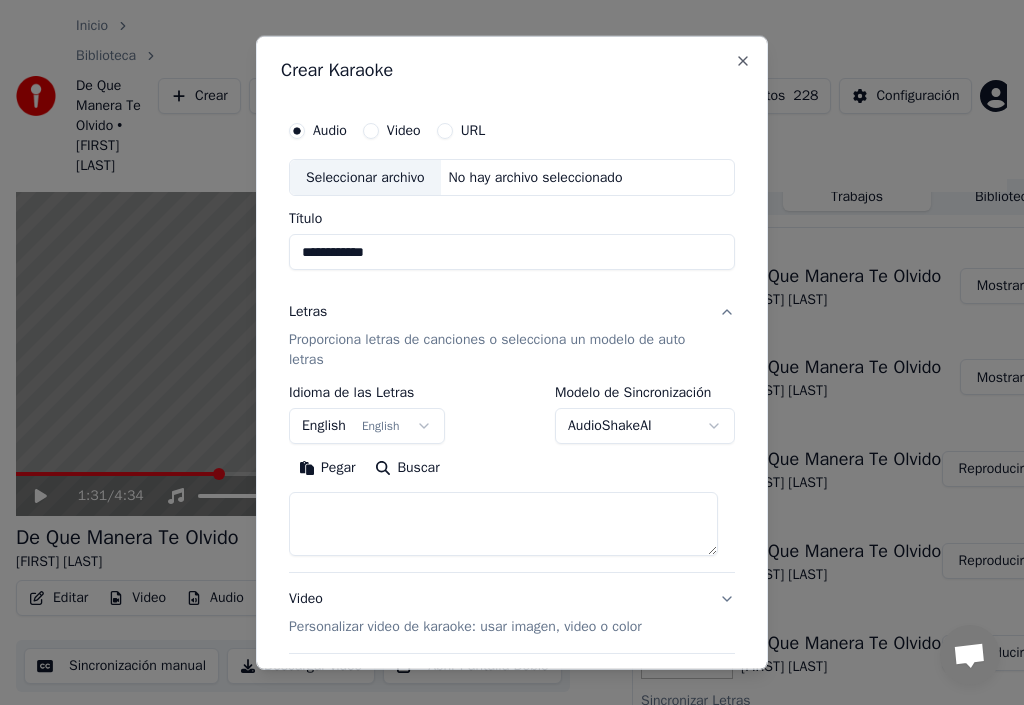 click on "**********" at bounding box center [512, 252] 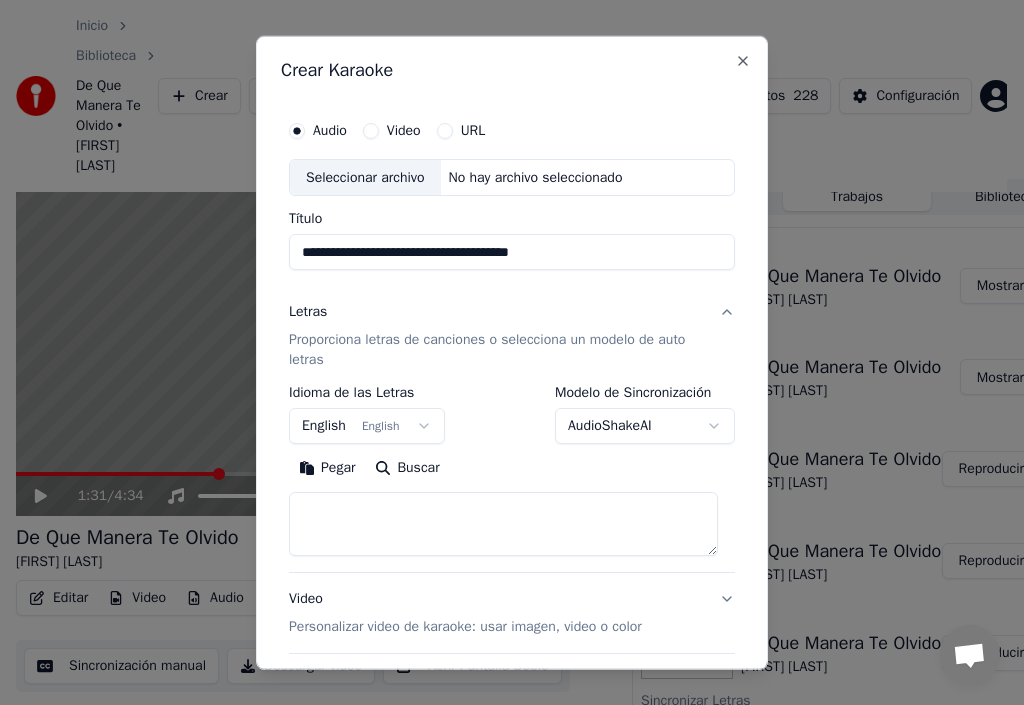type on "**********" 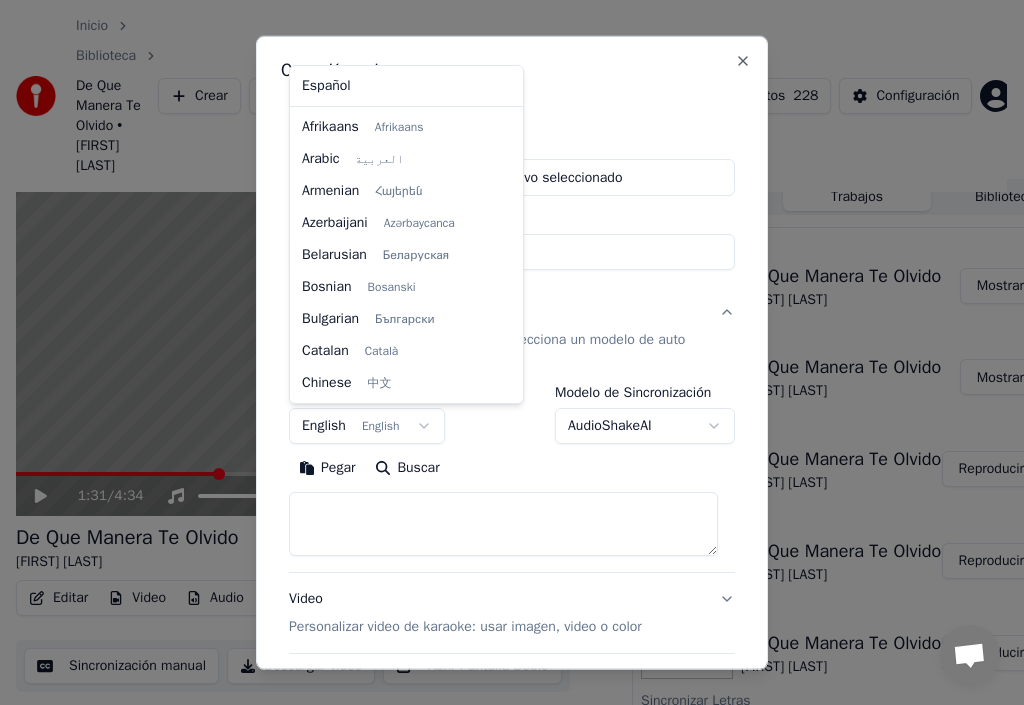 scroll, scrollTop: 160, scrollLeft: 0, axis: vertical 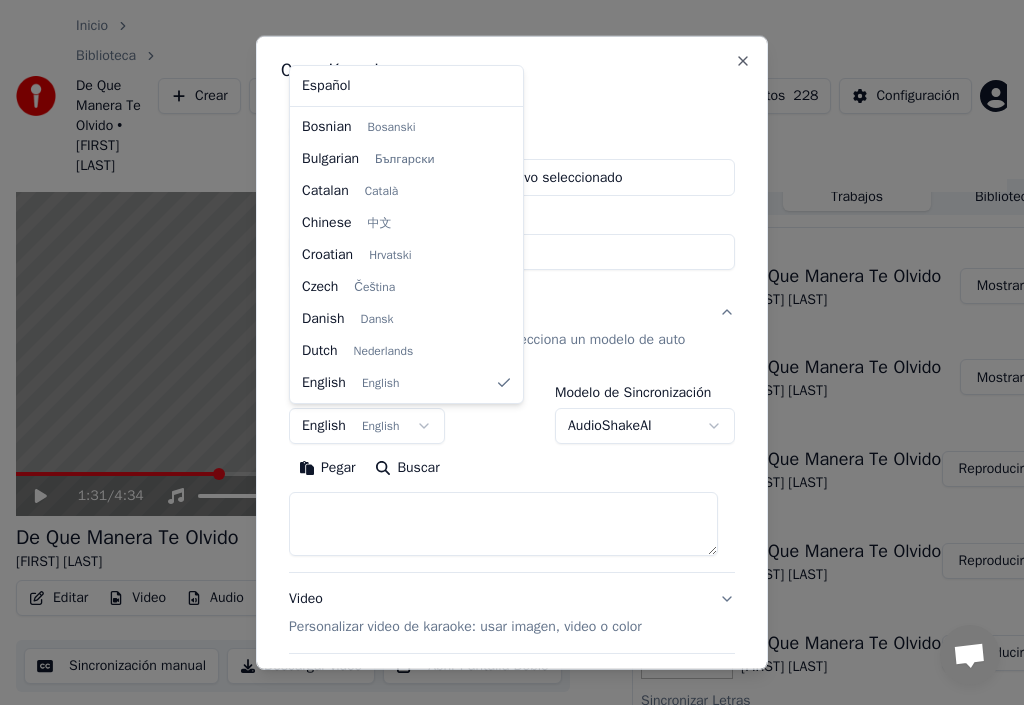 select on "**" 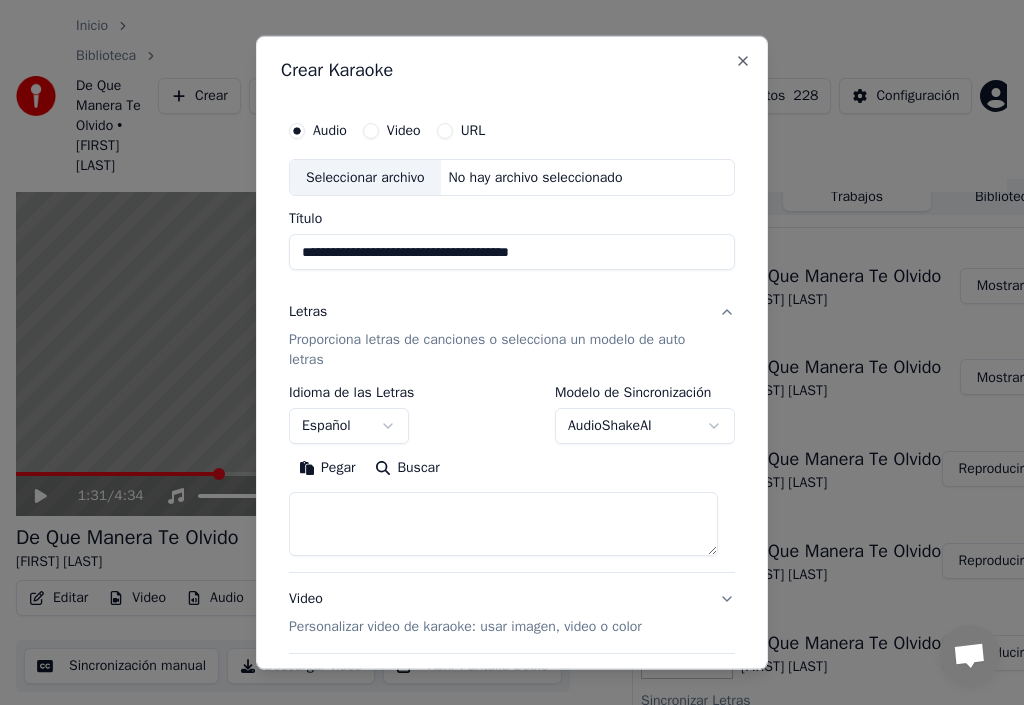 click on "Letras" at bounding box center [308, 312] 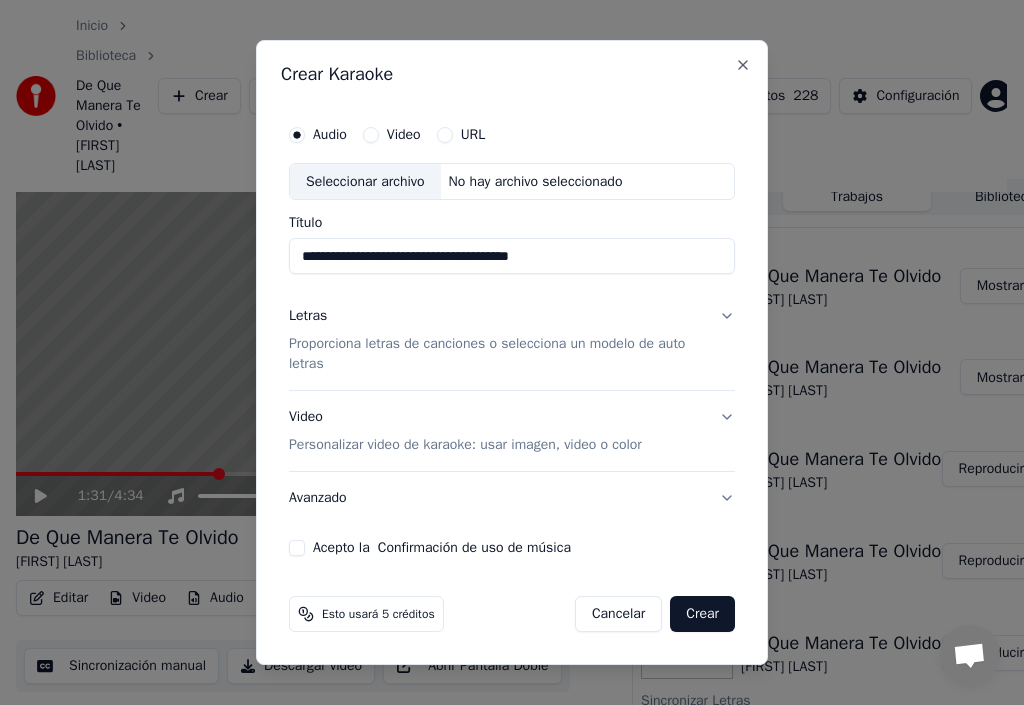 click on "Letras Proporciona letras de canciones o selecciona un modelo de auto letras" at bounding box center [512, 341] 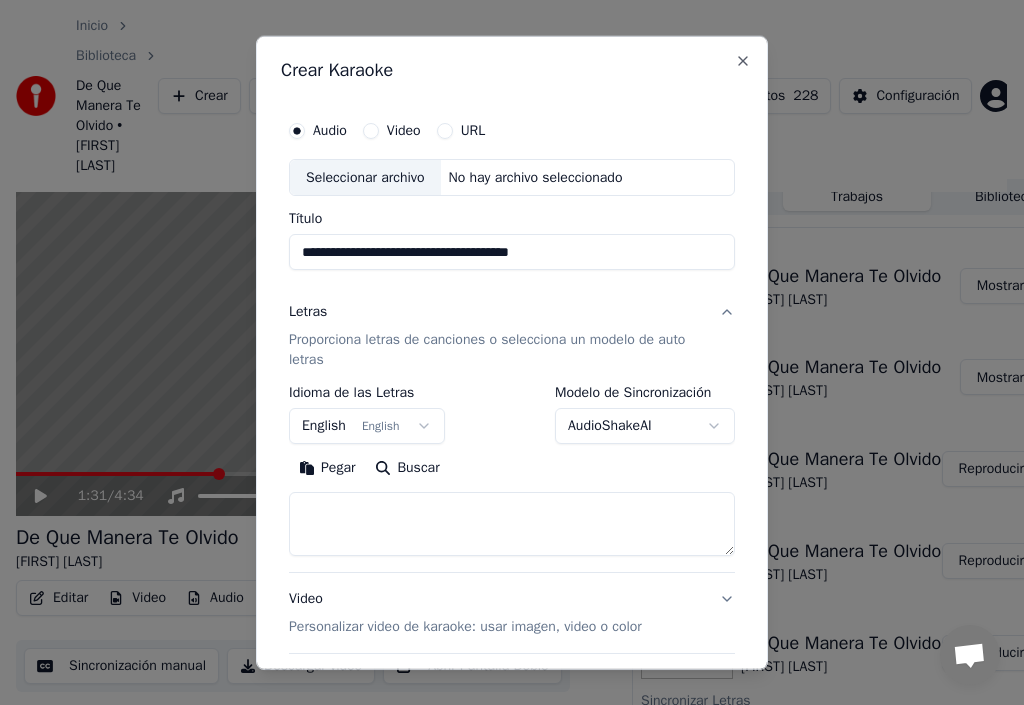 click on "Letras" at bounding box center [308, 312] 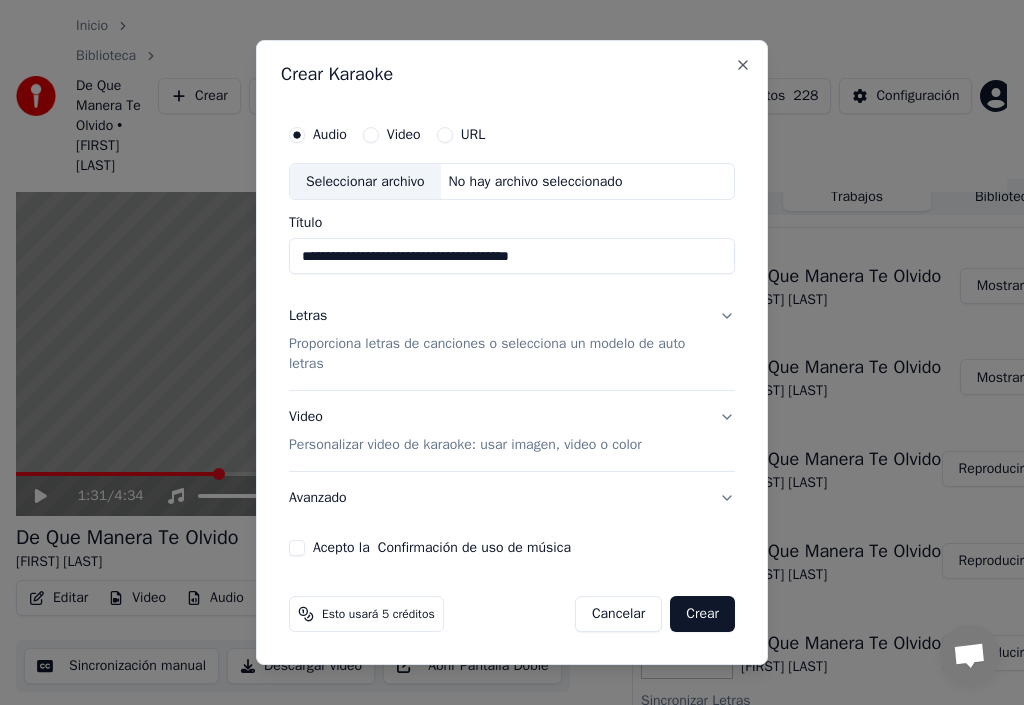 click on "Acepto la   Confirmación de uso de música" at bounding box center [297, 548] 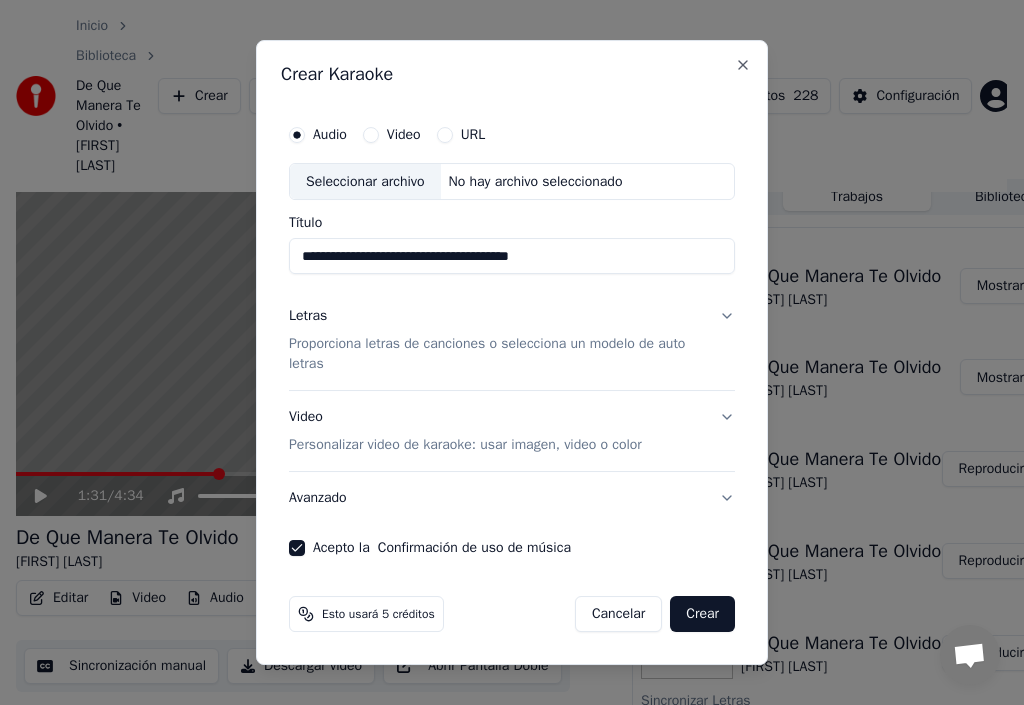 click on "Proporciona letras de canciones o selecciona un modelo de auto letras" at bounding box center (496, 355) 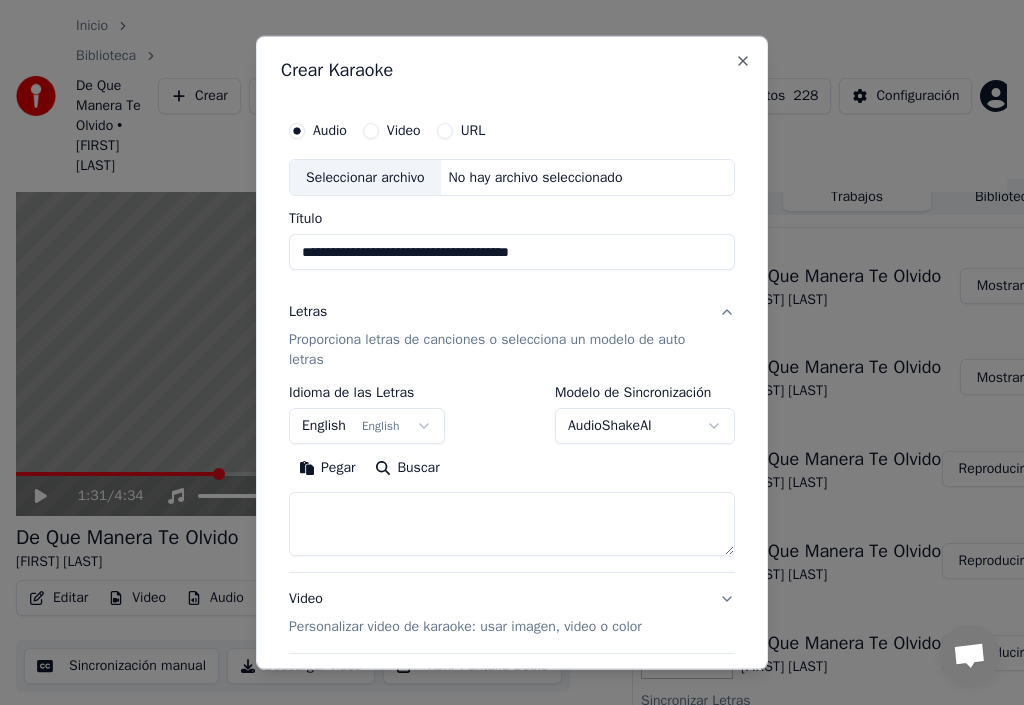 click on "Pegar" at bounding box center (327, 468) 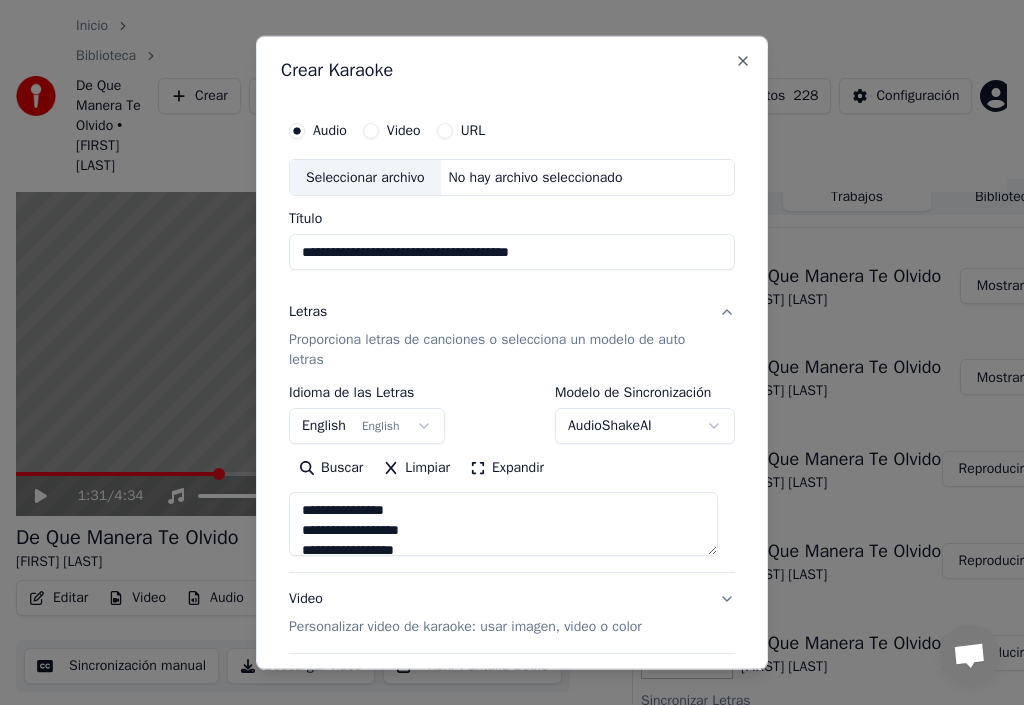 type on "**********" 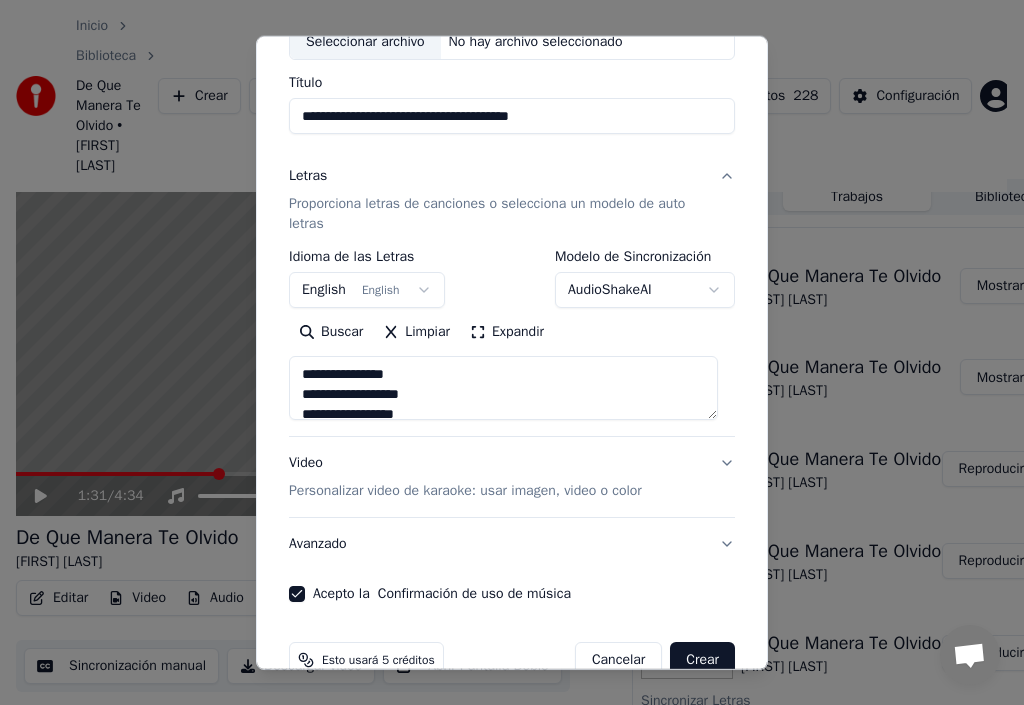 scroll, scrollTop: 177, scrollLeft: 0, axis: vertical 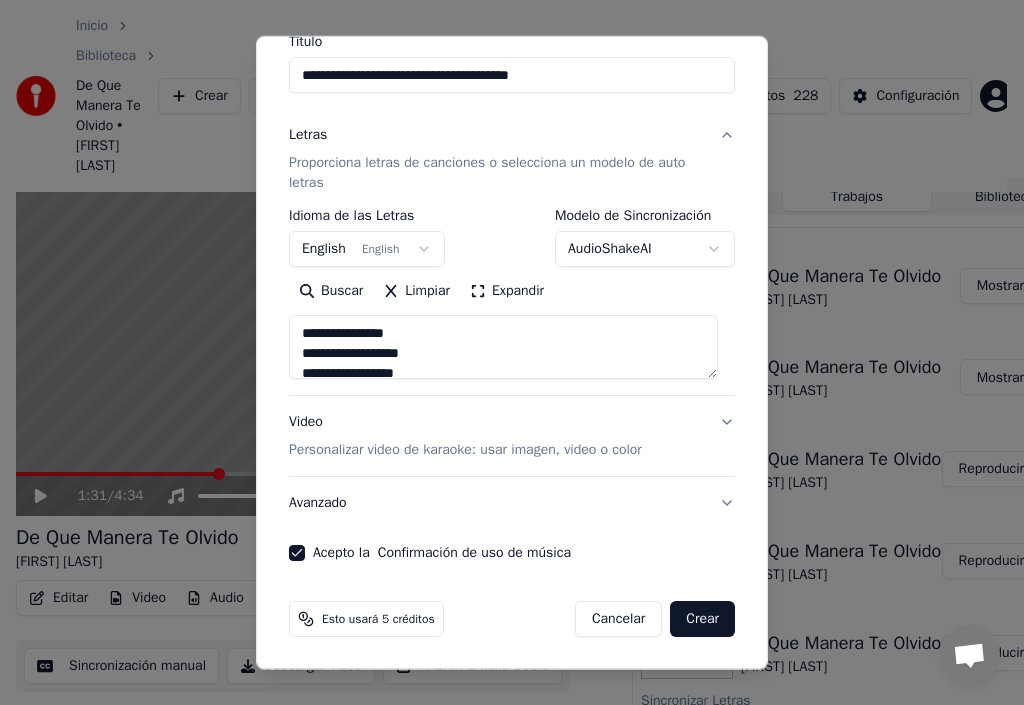 click on "Crear" at bounding box center [702, 619] 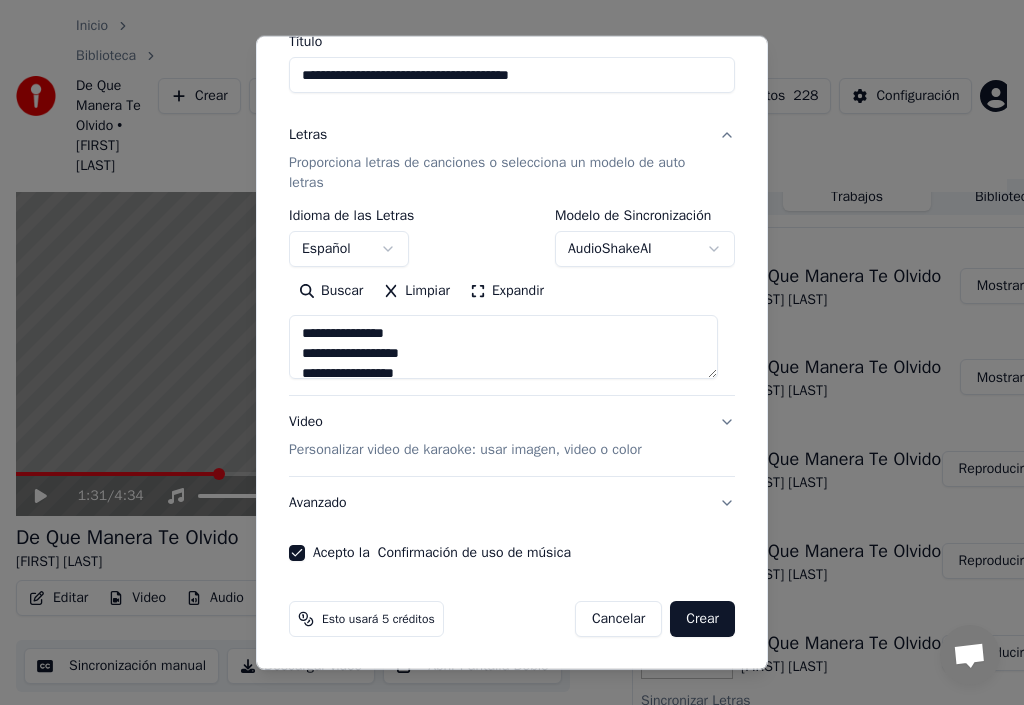 click on "Crear" at bounding box center (702, 619) 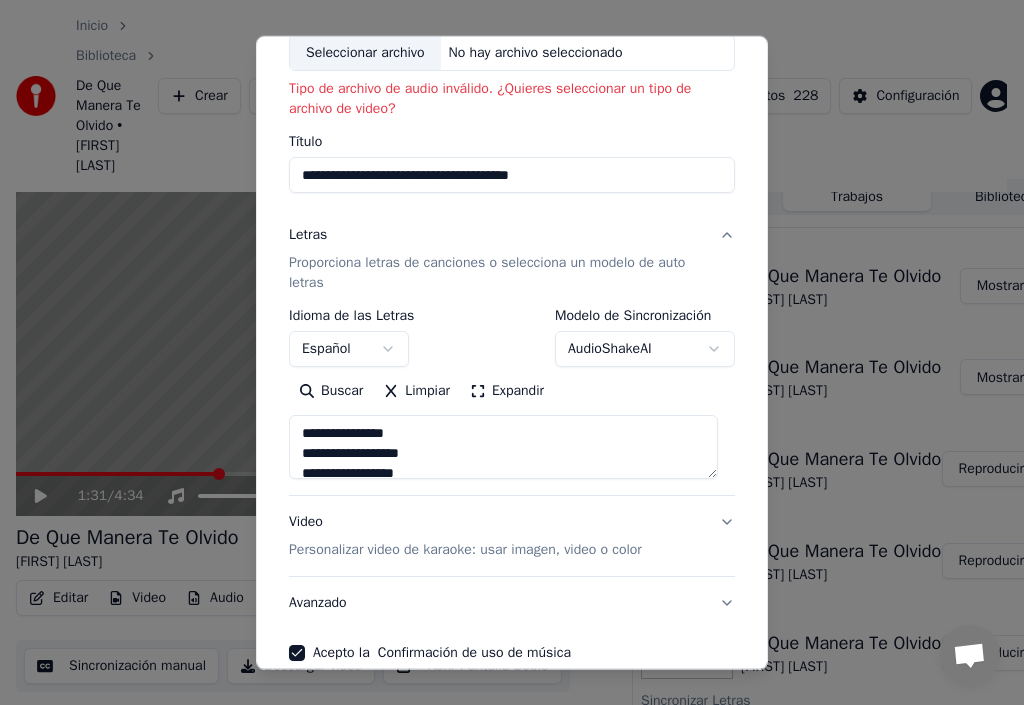 scroll, scrollTop: 25, scrollLeft: 0, axis: vertical 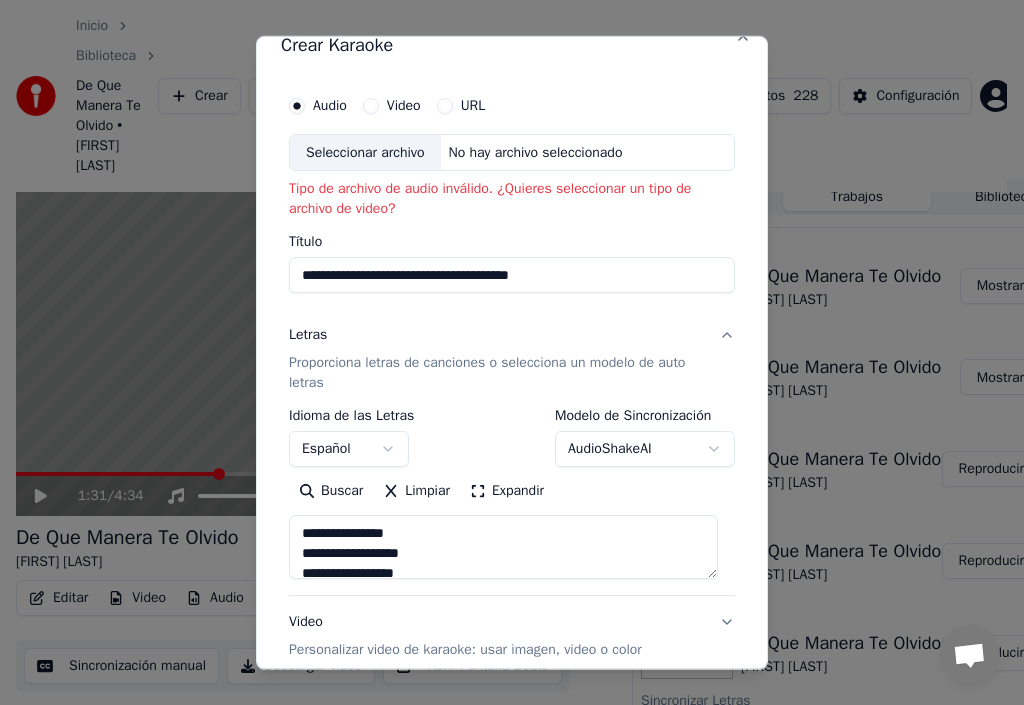 click on "Seleccionar archivo" at bounding box center [365, 152] 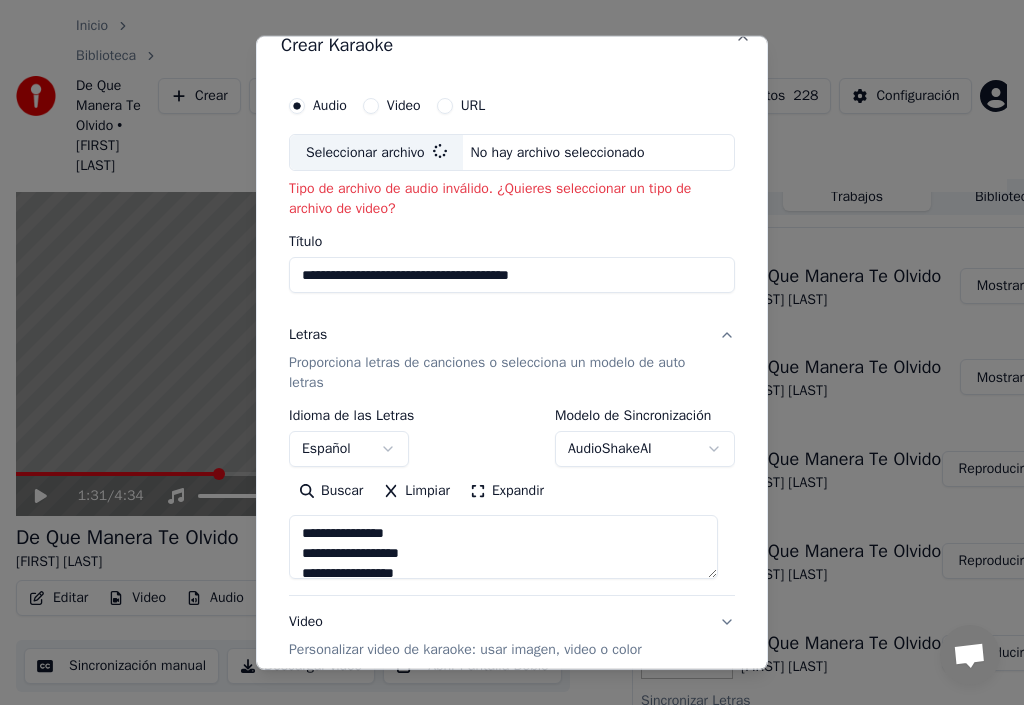 type on "**********" 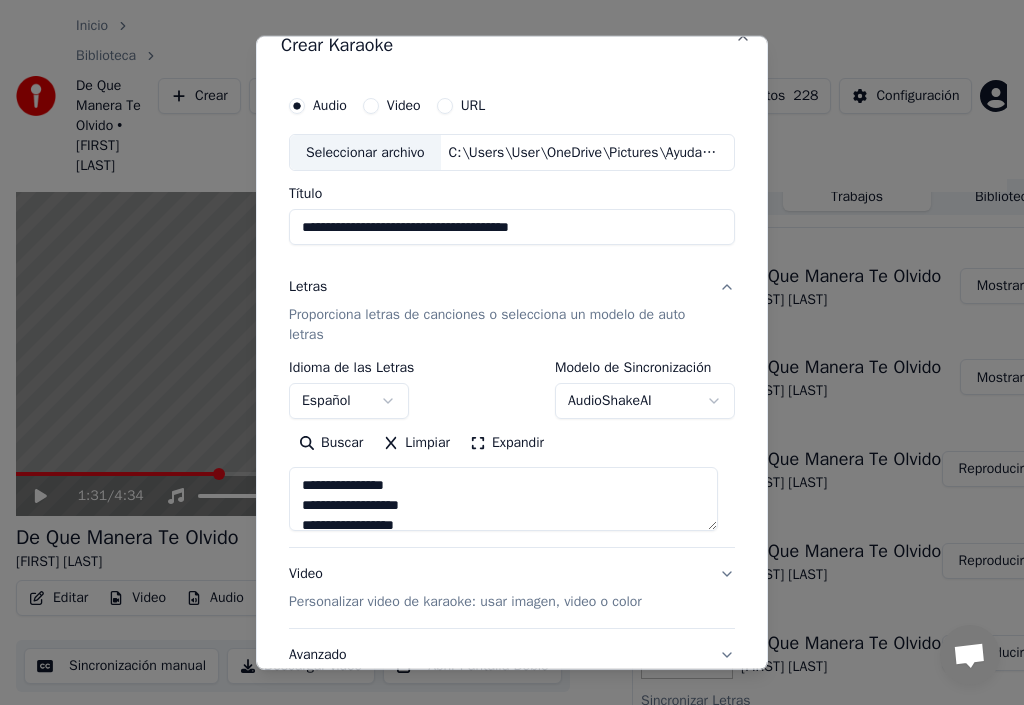 type on "**********" 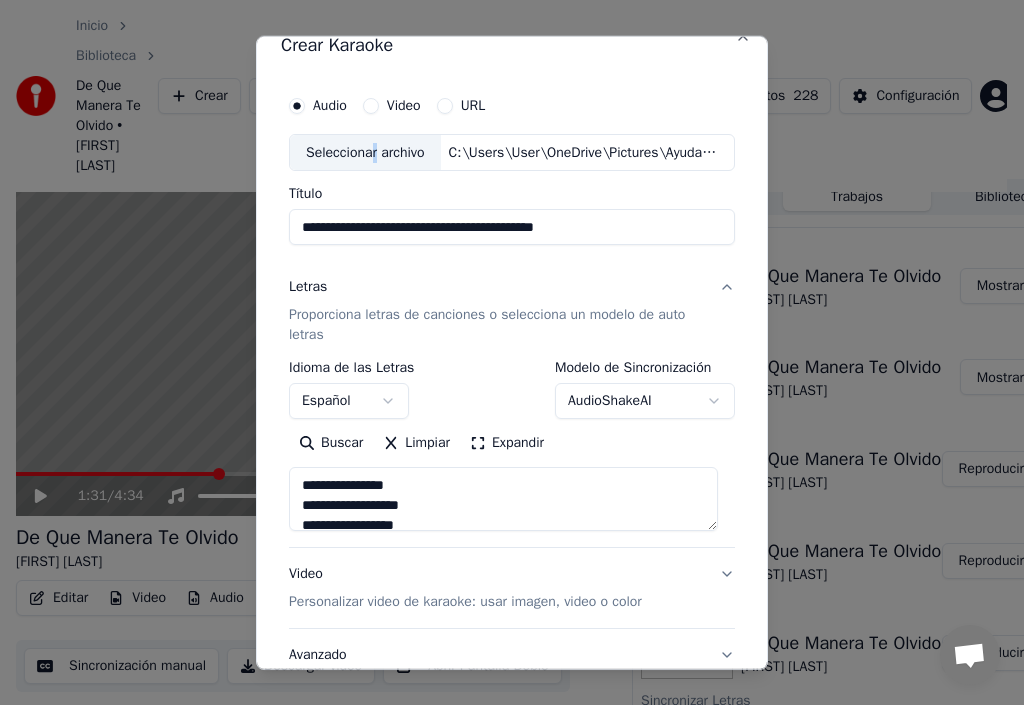click on "Seleccionar archivo" at bounding box center (365, 152) 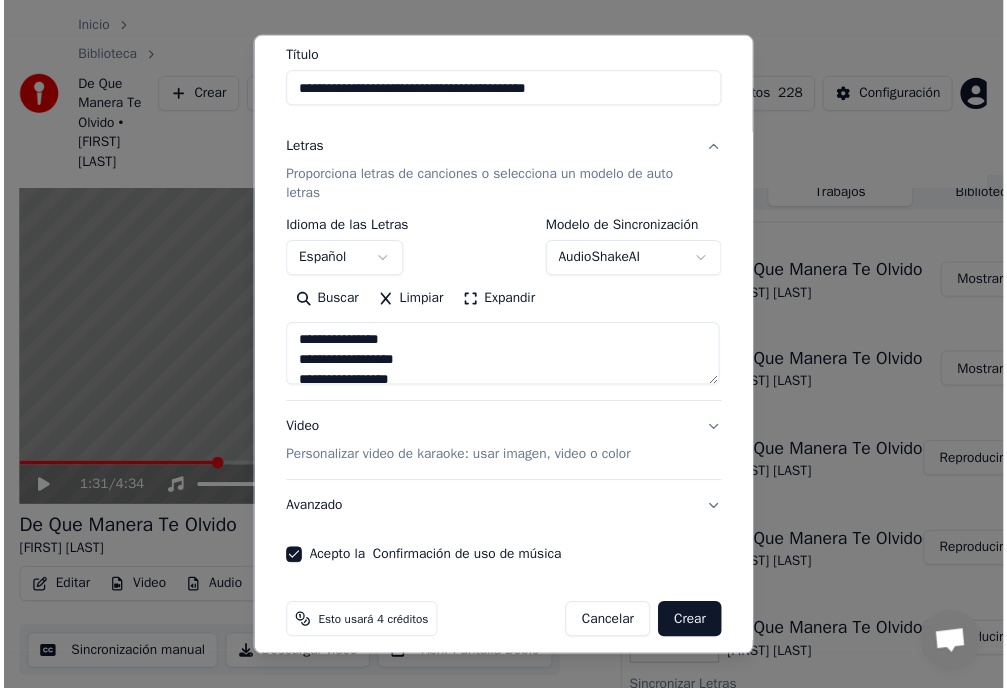 scroll, scrollTop: 177, scrollLeft: 0, axis: vertical 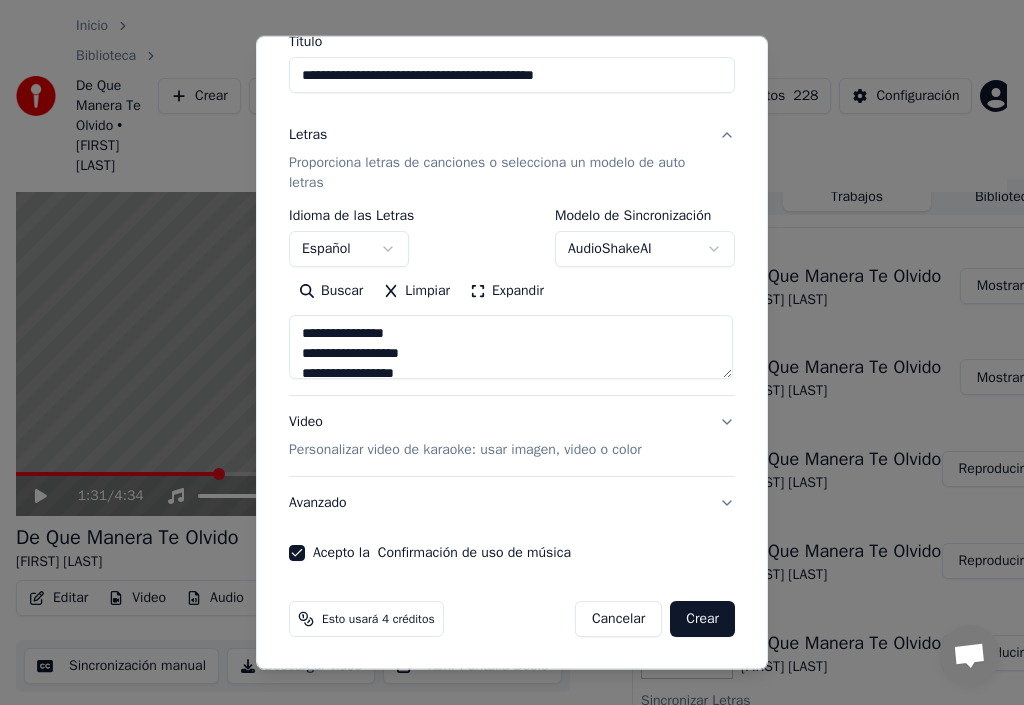 click on "Crear" at bounding box center [702, 619] 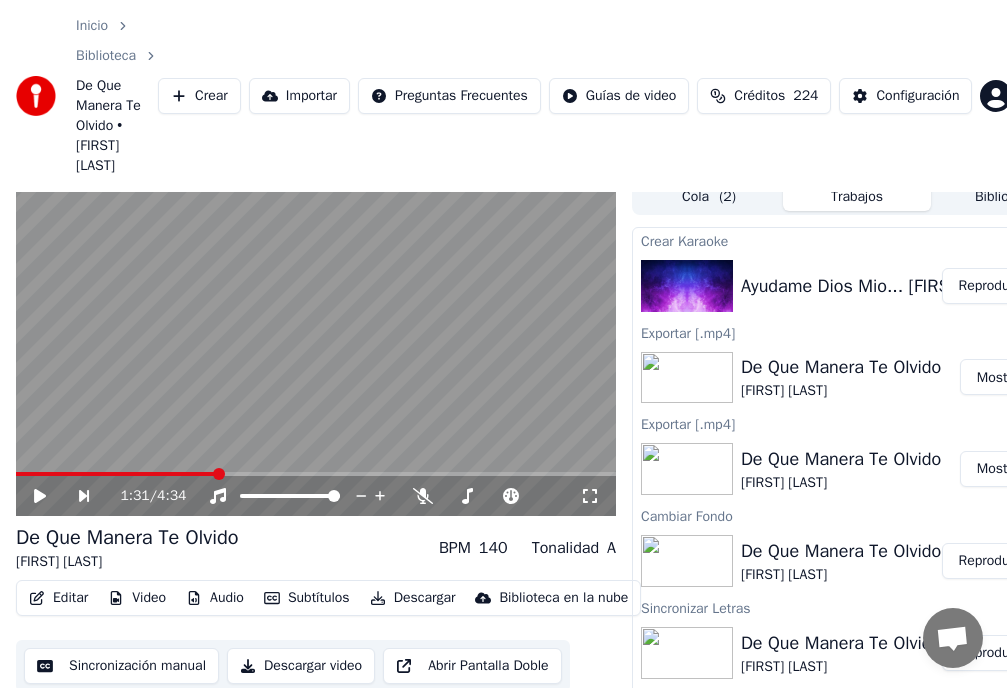 click on "Reproducir" at bounding box center (991, 286) 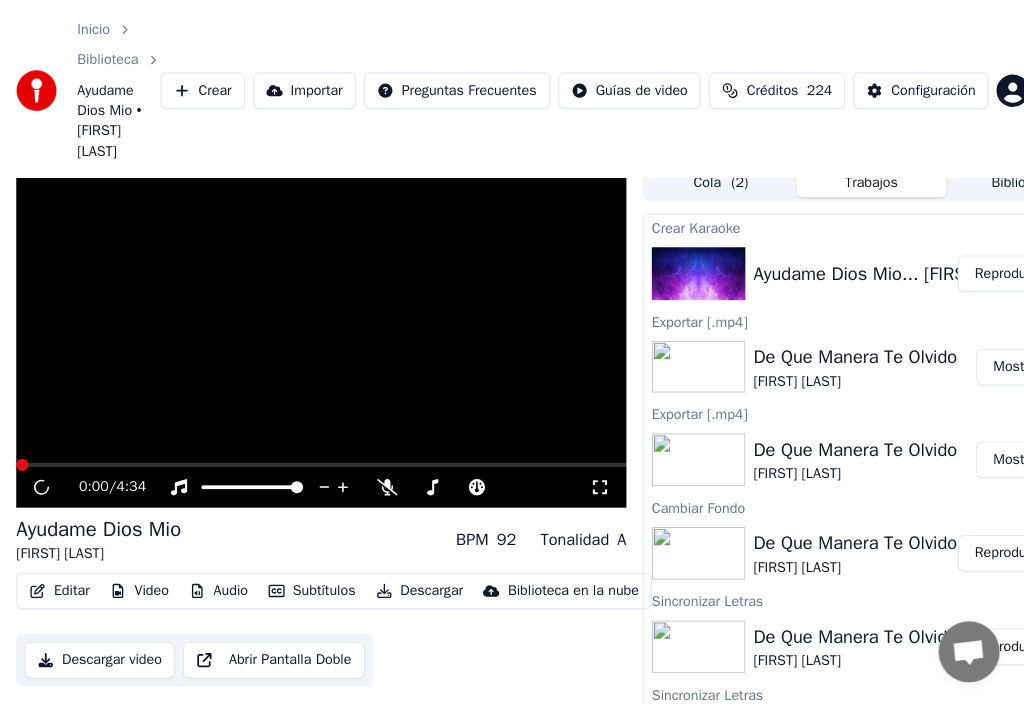 scroll, scrollTop: 0, scrollLeft: 0, axis: both 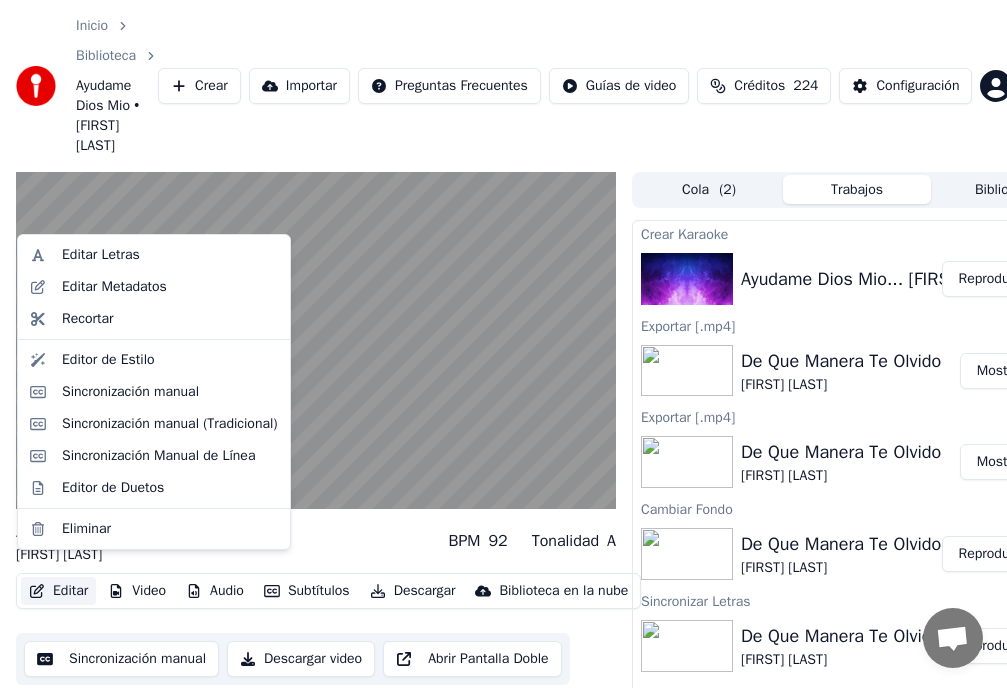 click on "Editar" at bounding box center (58, 591) 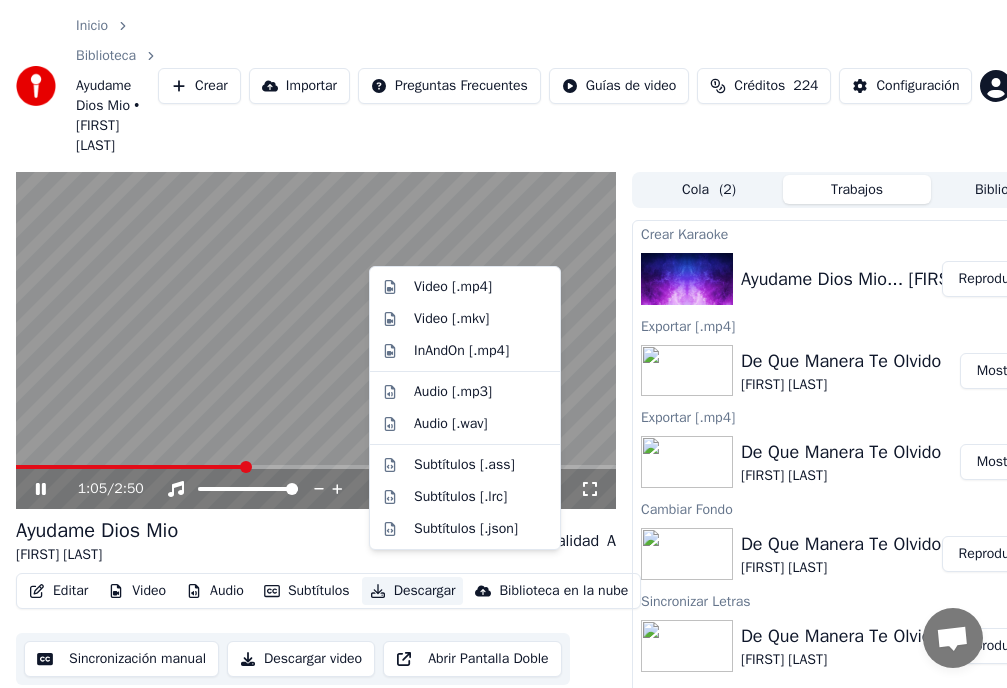 click 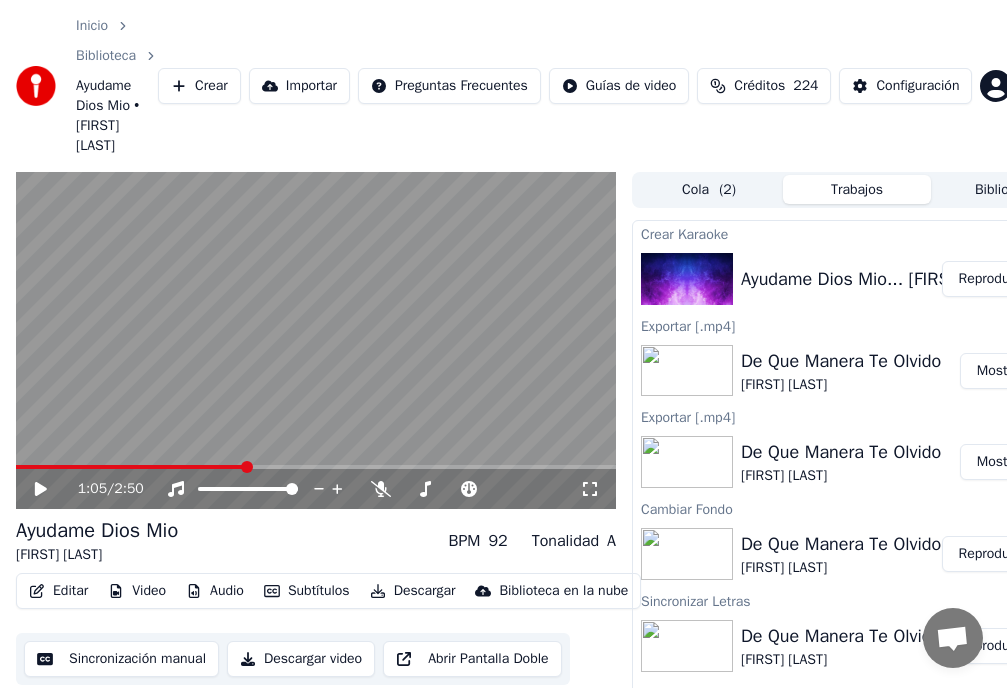 click on "Editar" at bounding box center (58, 591) 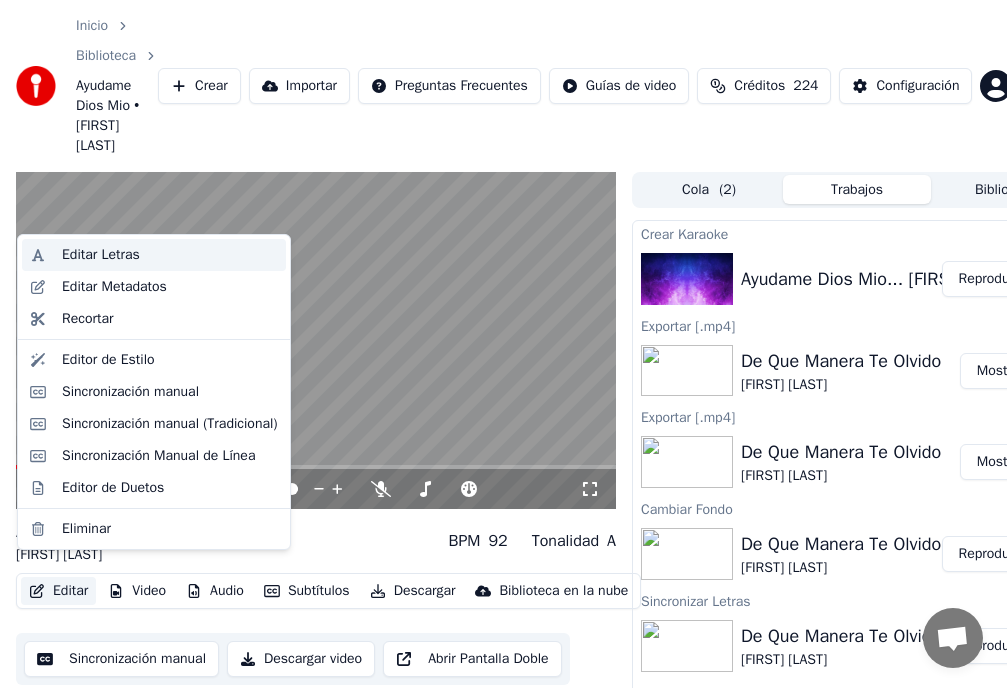 click on "Editar Letras" at bounding box center (101, 255) 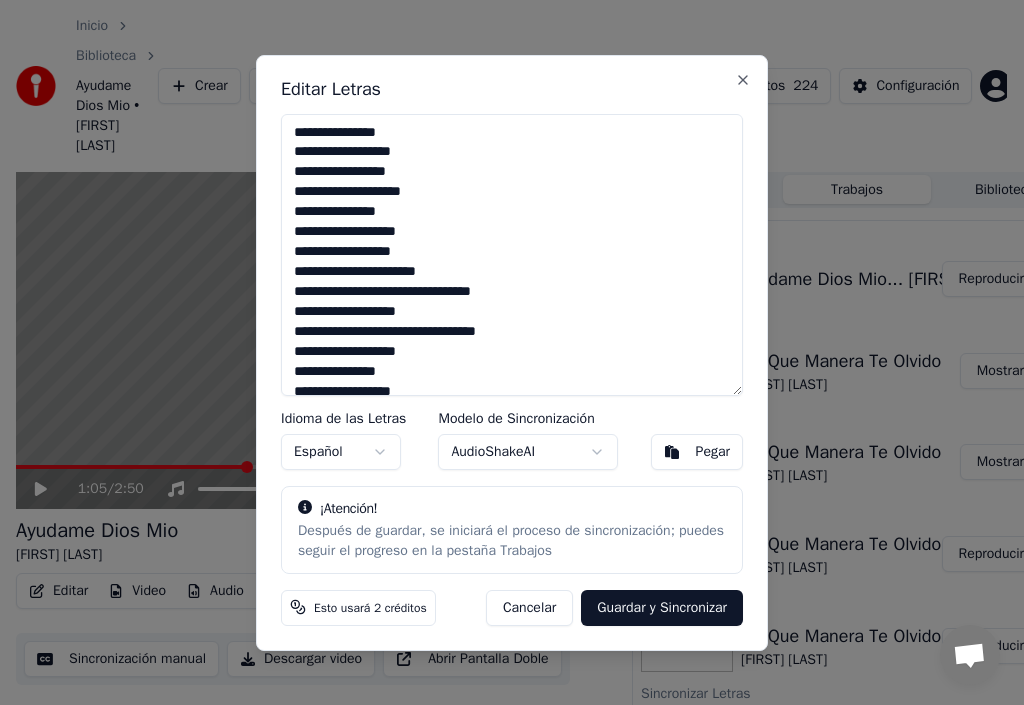 click on "**********" at bounding box center [512, 255] 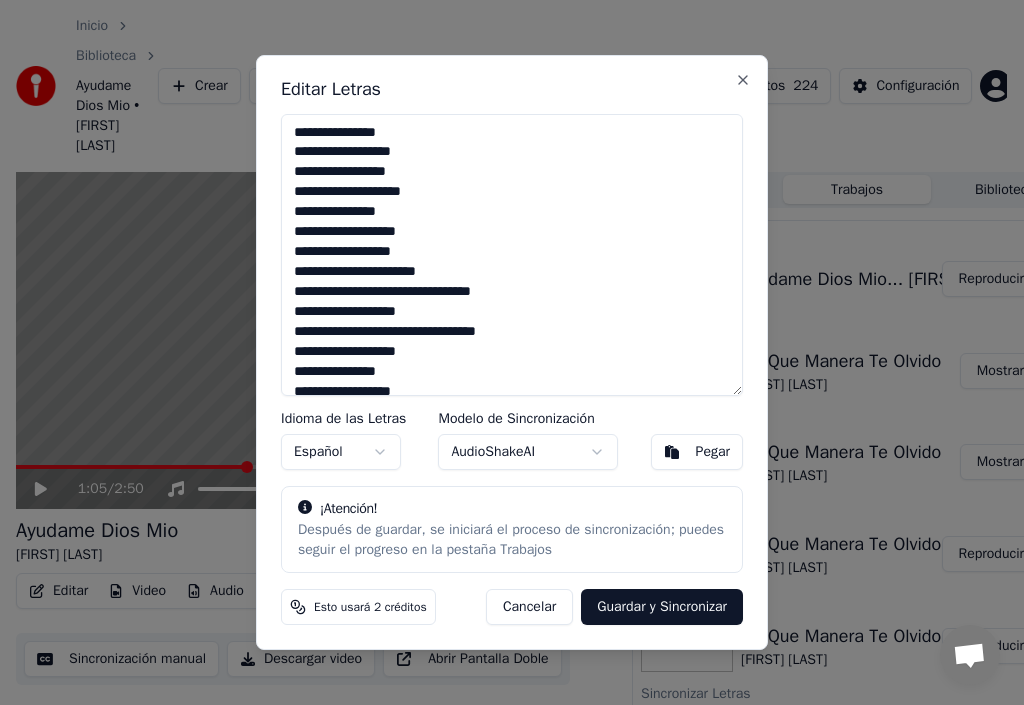 click on "**********" at bounding box center [512, 255] 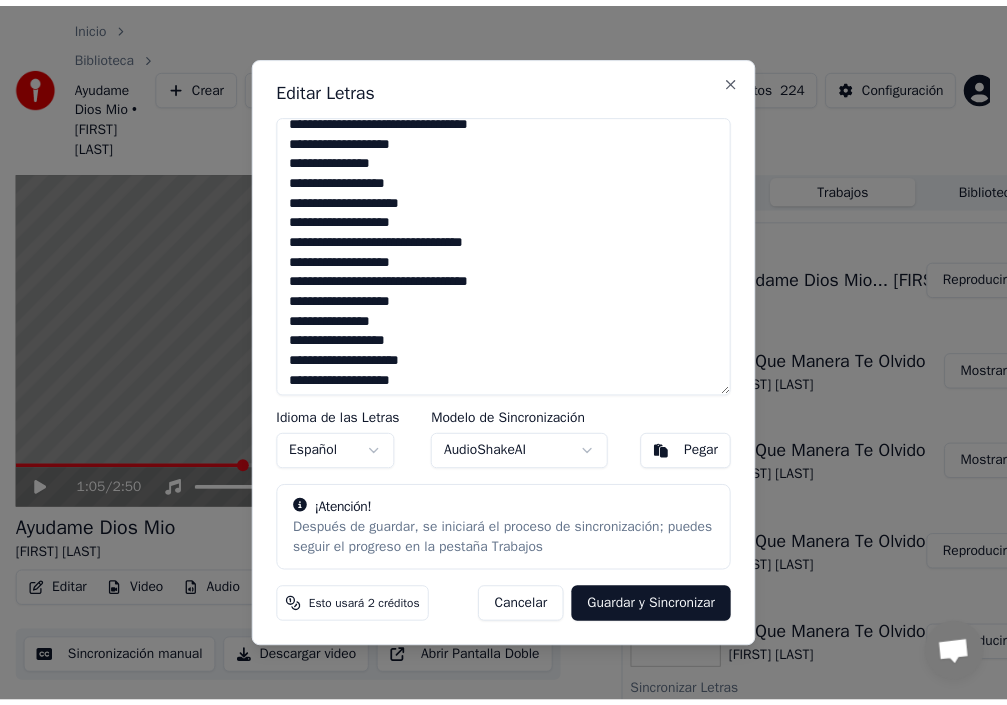 scroll, scrollTop: 215, scrollLeft: 0, axis: vertical 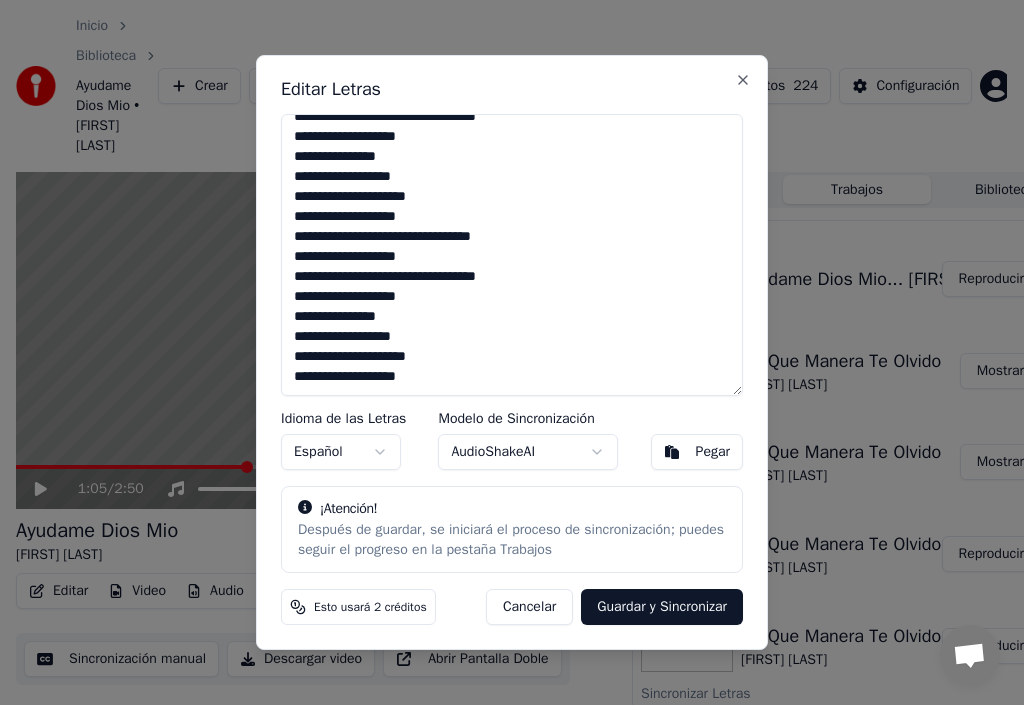 type on "**********" 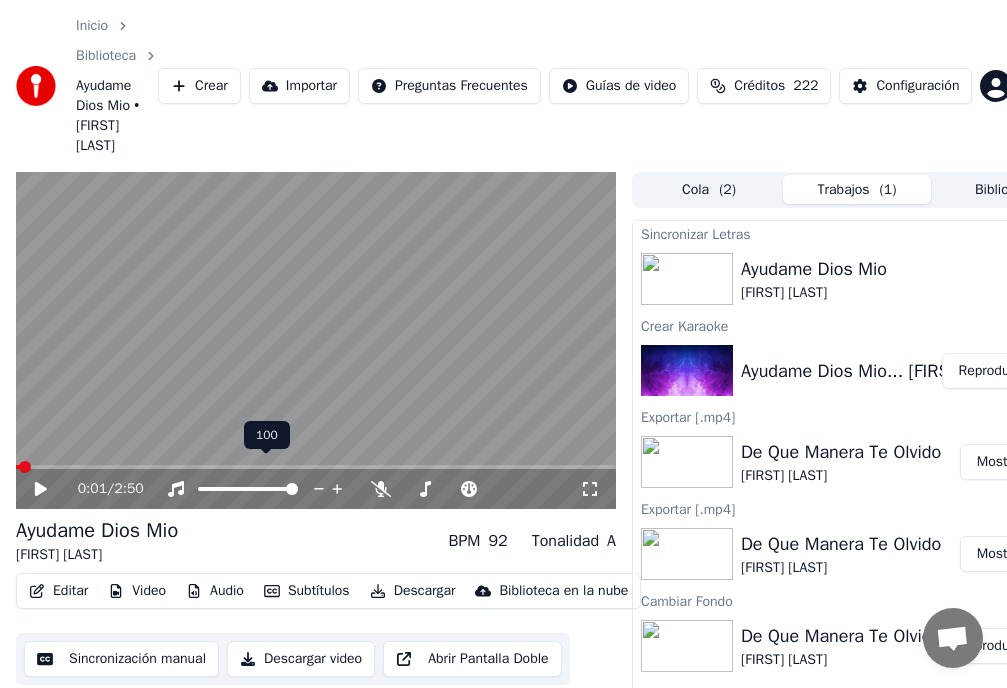 click at bounding box center [18, 467] 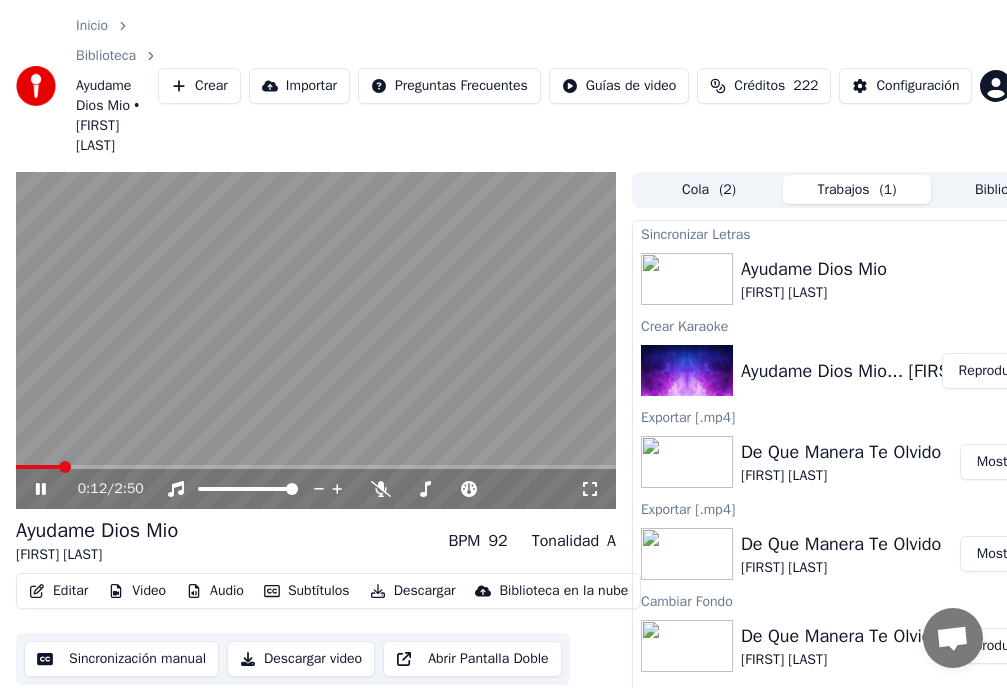 click on "Editar" at bounding box center [58, 591] 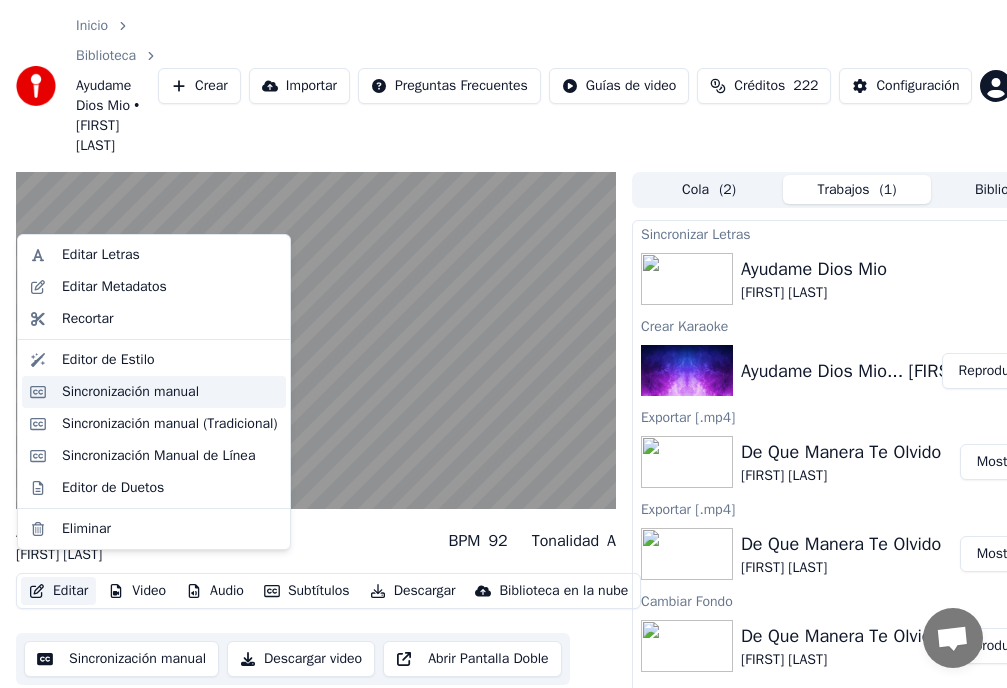 click on "Sincronización manual" at bounding box center [130, 392] 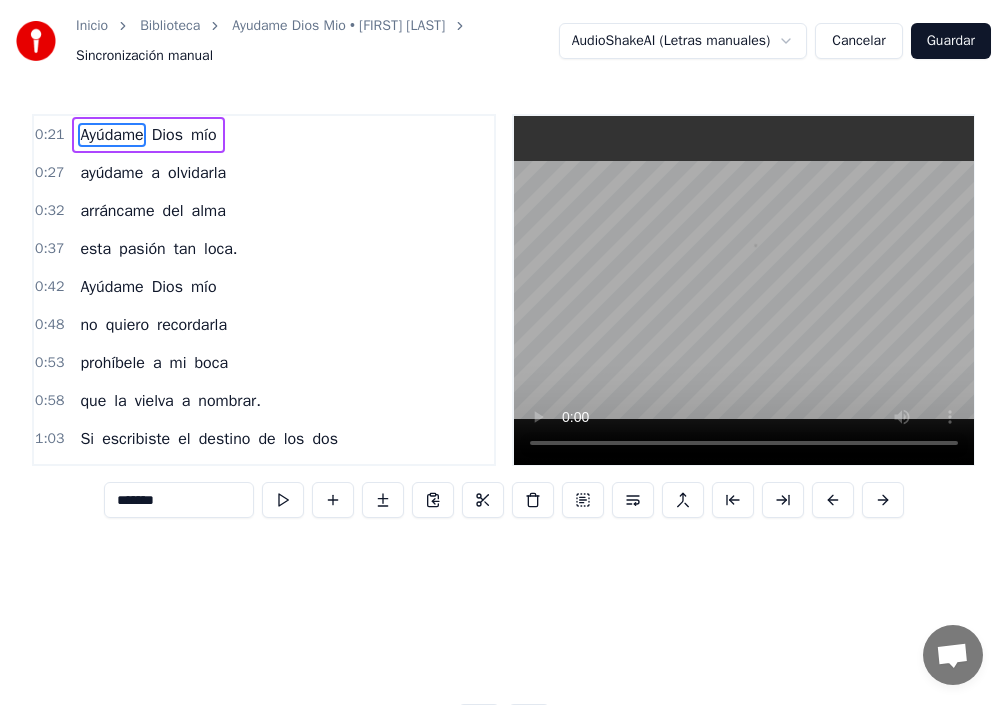scroll, scrollTop: 0, scrollLeft: 10730, axis: horizontal 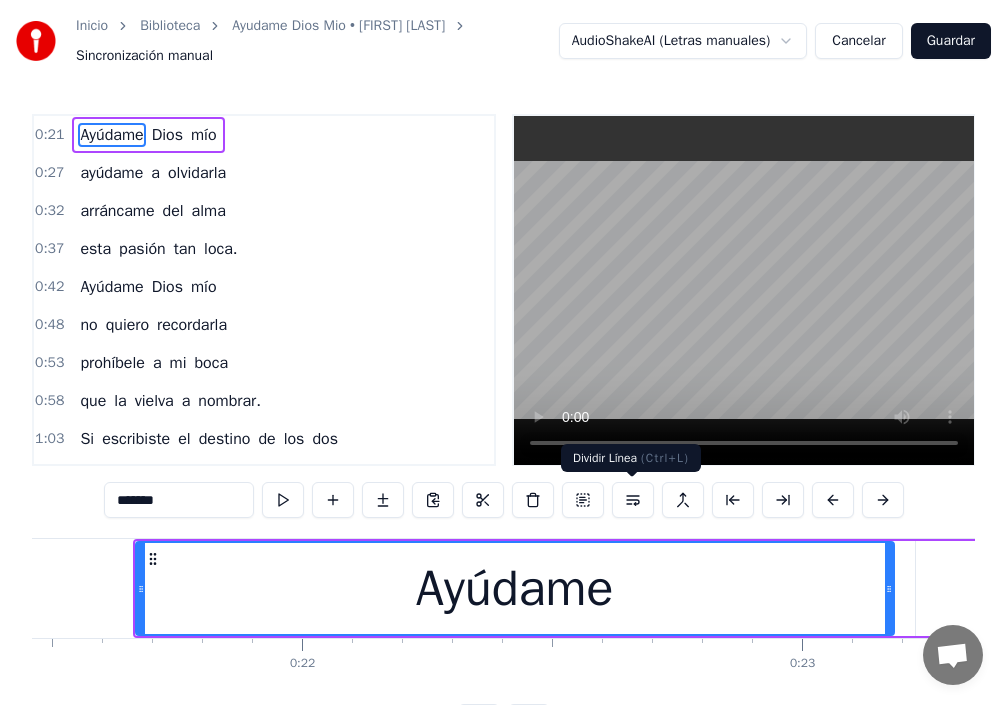 type 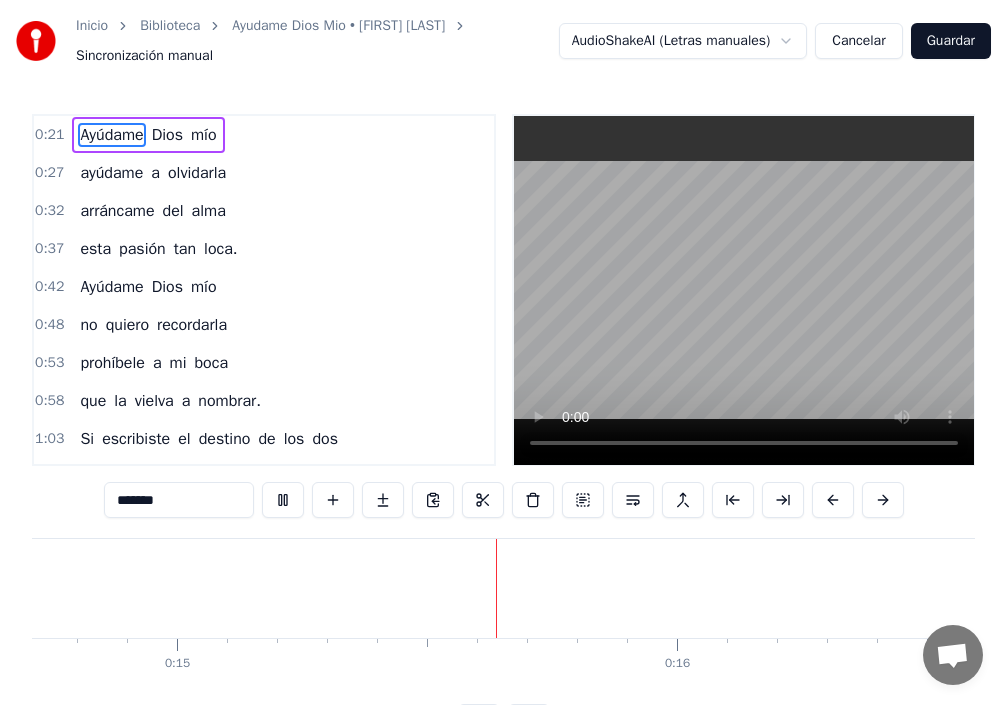 scroll, scrollTop: 0, scrollLeft: 7495, axis: horizontal 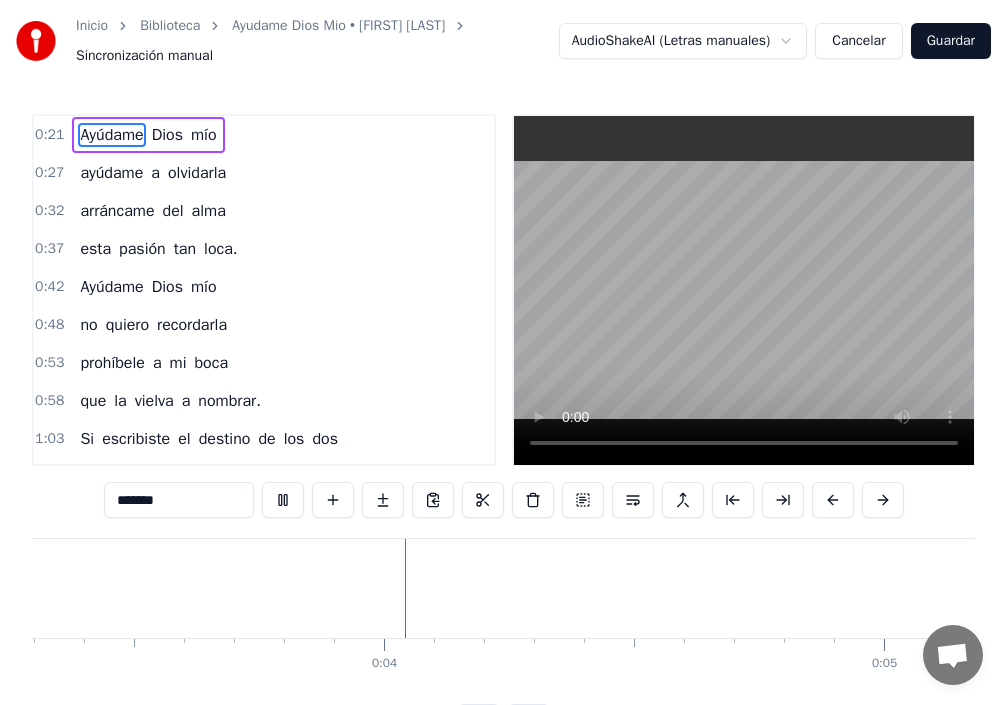 click at bounding box center [744, 290] 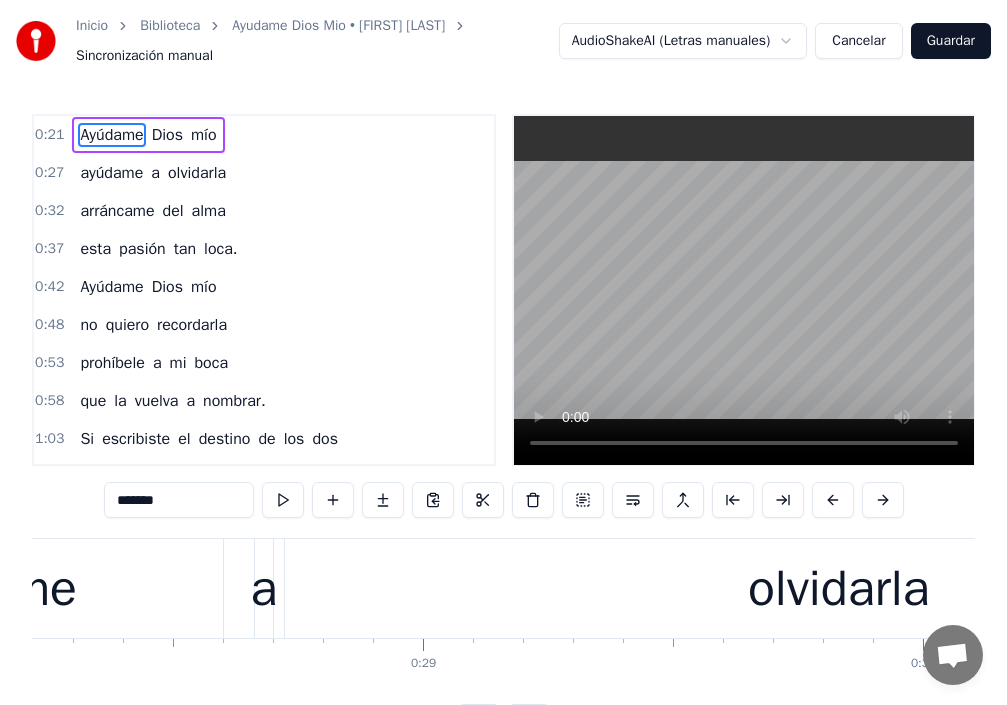 scroll, scrollTop: 0, scrollLeft: 10730, axis: horizontal 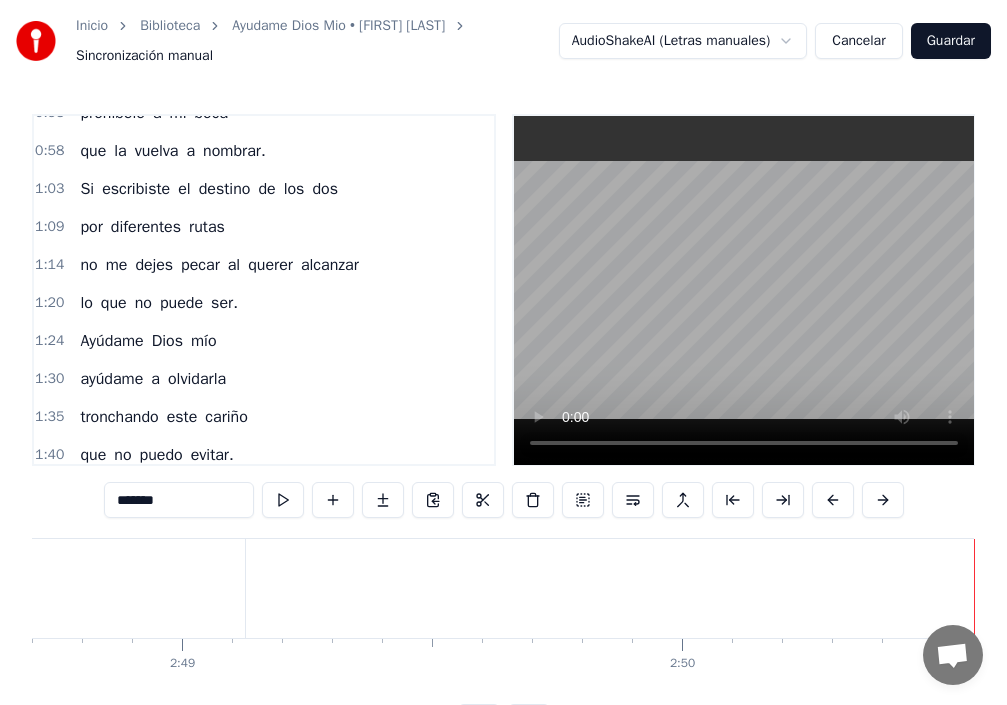 click on "Inicio" at bounding box center [92, 26] 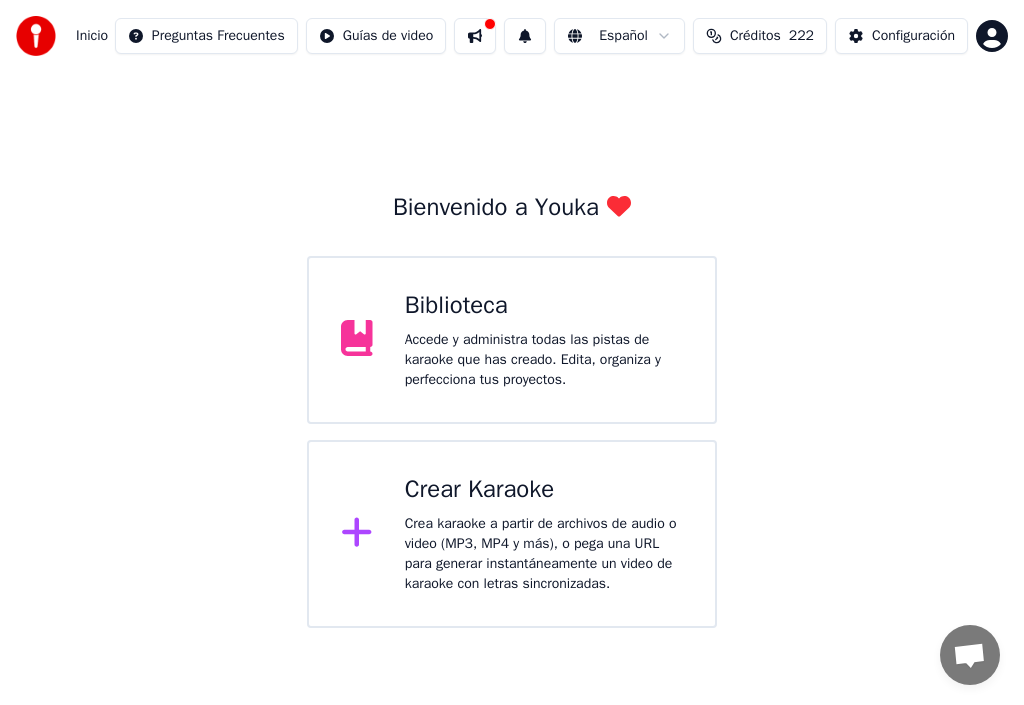 click on "Biblioteca" at bounding box center (544, 306) 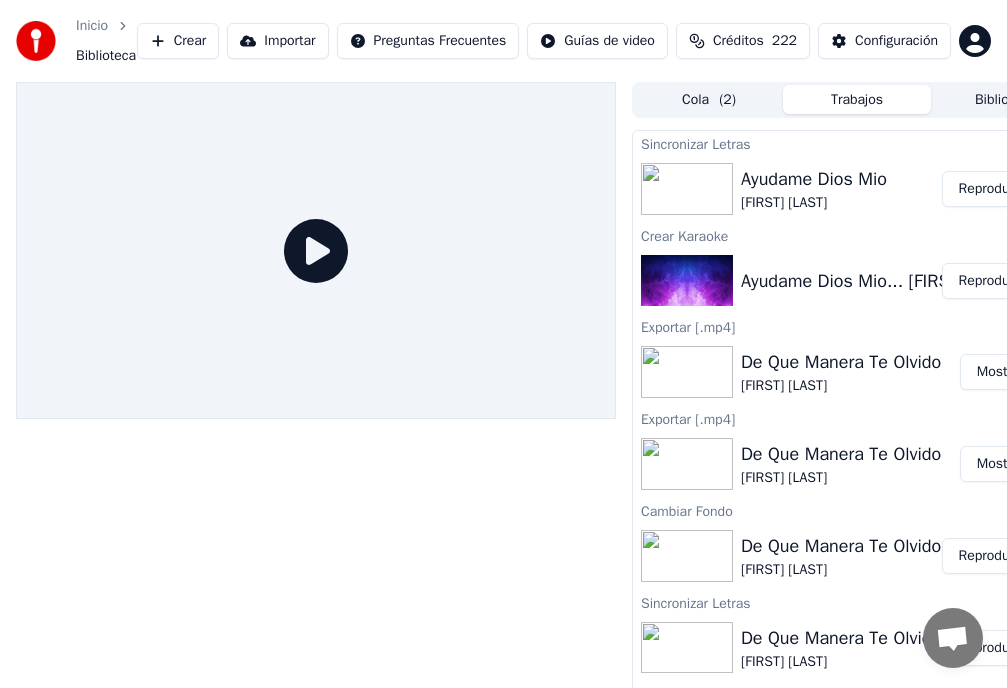 click on "Reproducir" at bounding box center (991, 189) 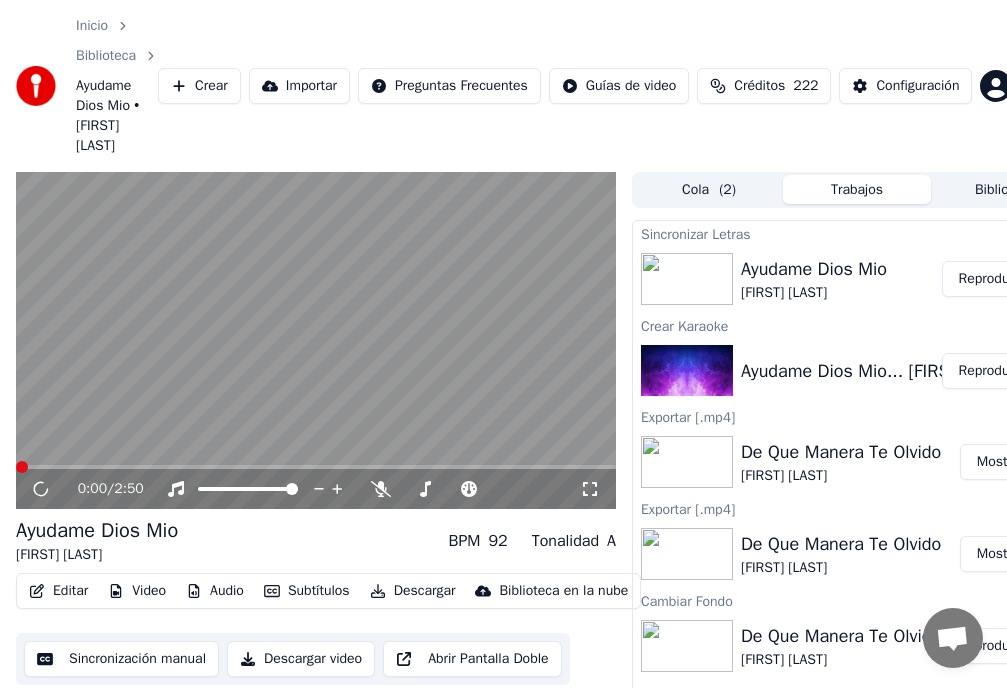 click on "Editar" at bounding box center [58, 591] 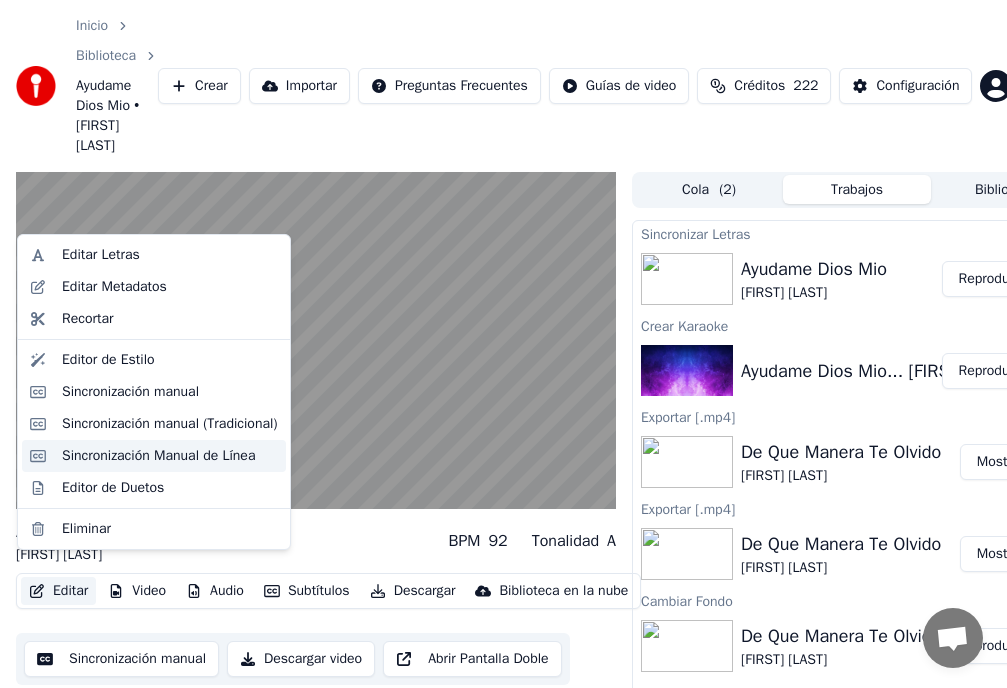 click on "Sincronización Manual de Línea" at bounding box center [158, 456] 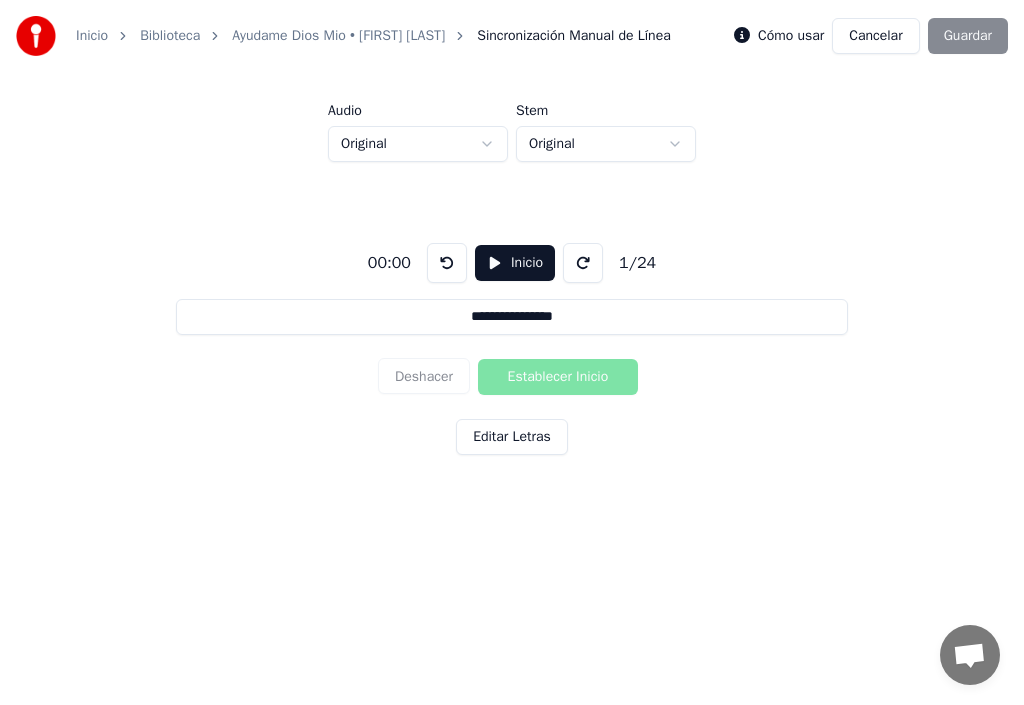click on "Inicio Biblioteca Ayudame Dios Mio • [FIRST] [LAST] Sincronización Manual de Línea" at bounding box center [343, 36] 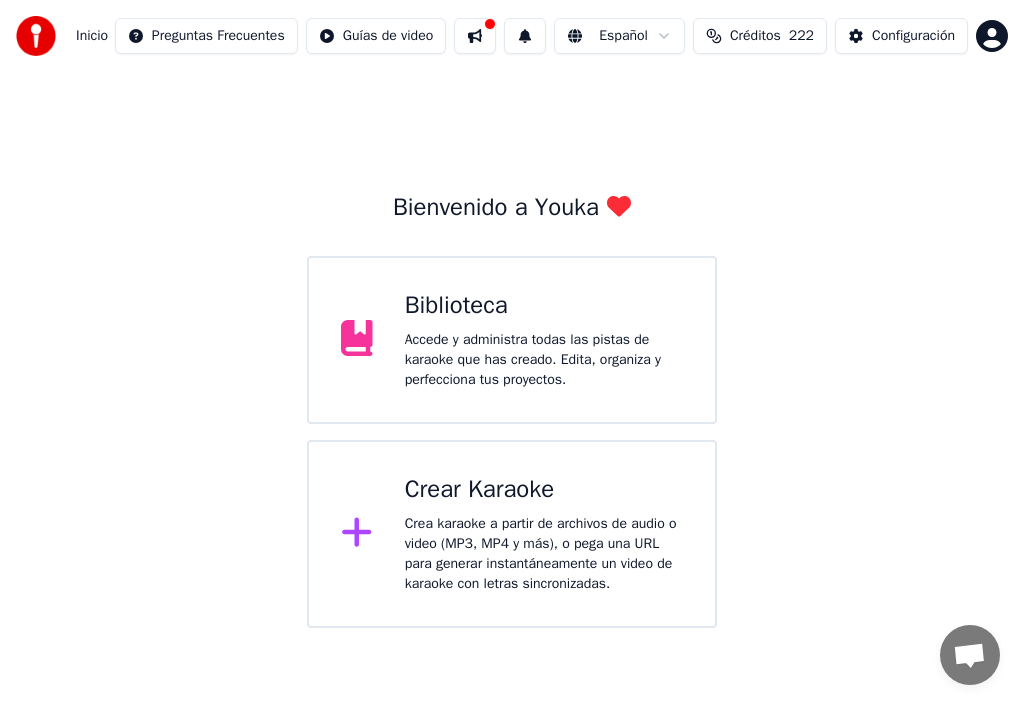 click on "Accede y administra todas las pistas de karaoke que has creado. Edita, organiza y perfecciona tus proyectos." at bounding box center (544, 360) 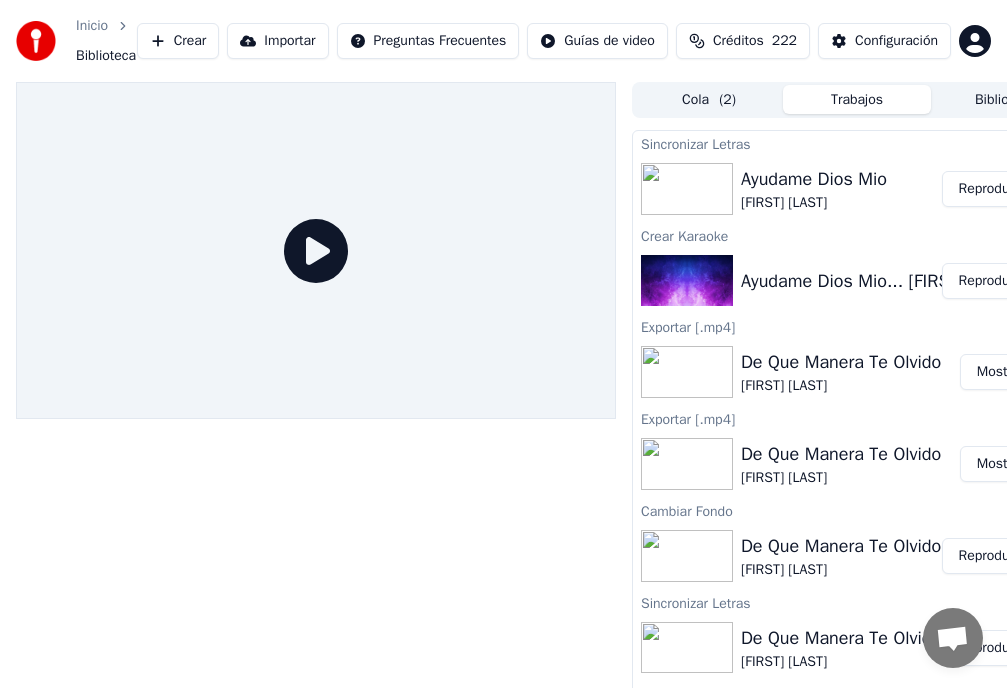 click on "Reproducir" at bounding box center [991, 189] 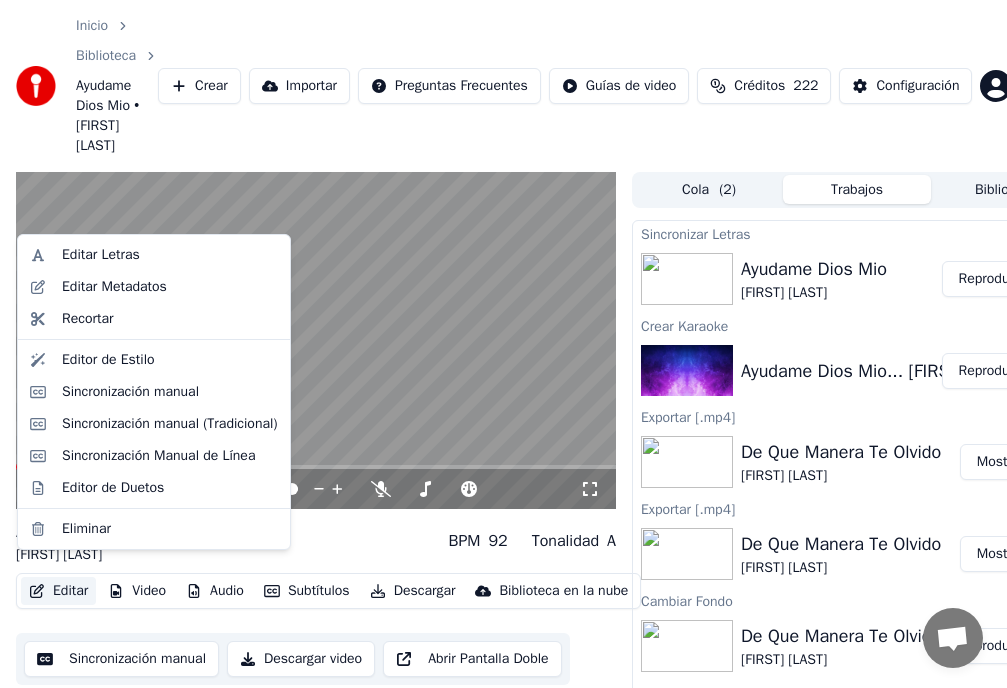 click on "Editar" at bounding box center [58, 591] 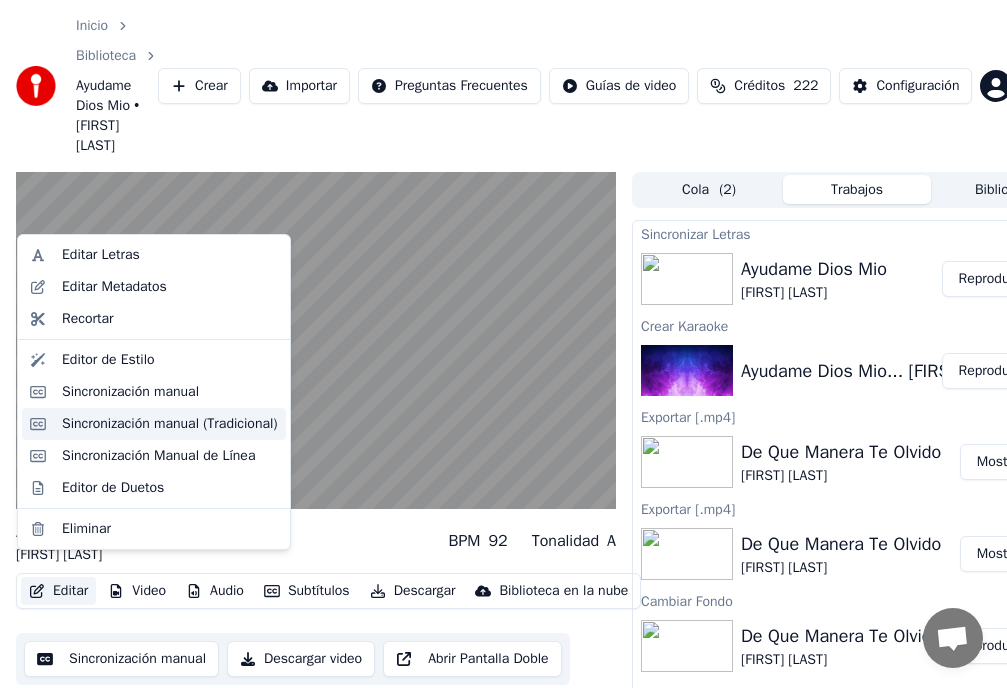 click on "Sincronización manual (Tradicional)" at bounding box center (170, 424) 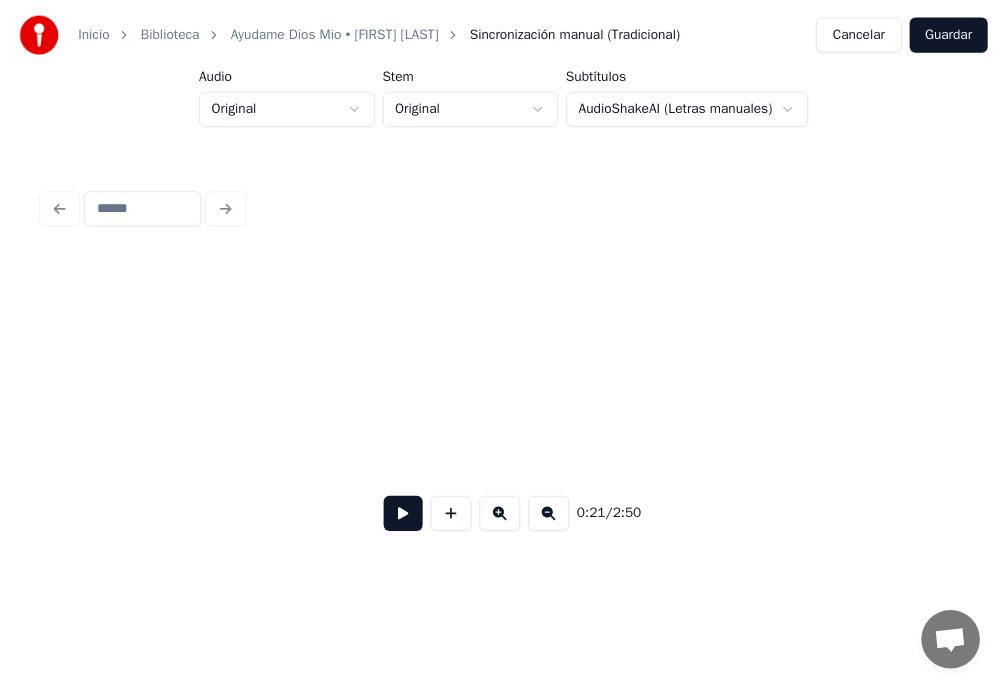scroll, scrollTop: 0, scrollLeft: 25993, axis: horizontal 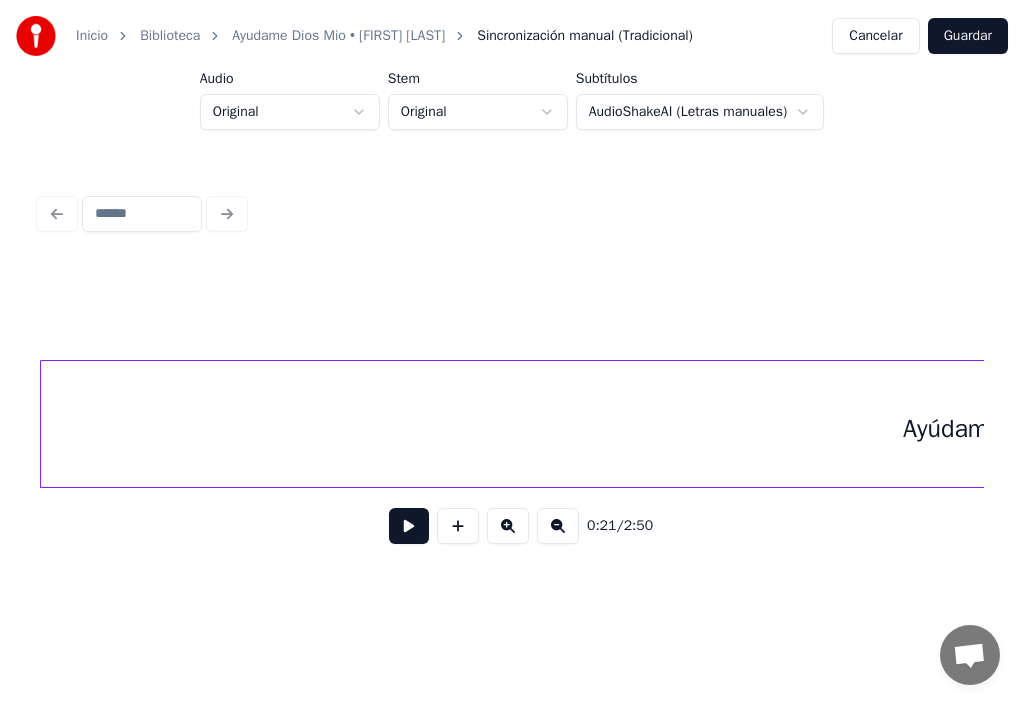 click on "Inicio" at bounding box center [92, 36] 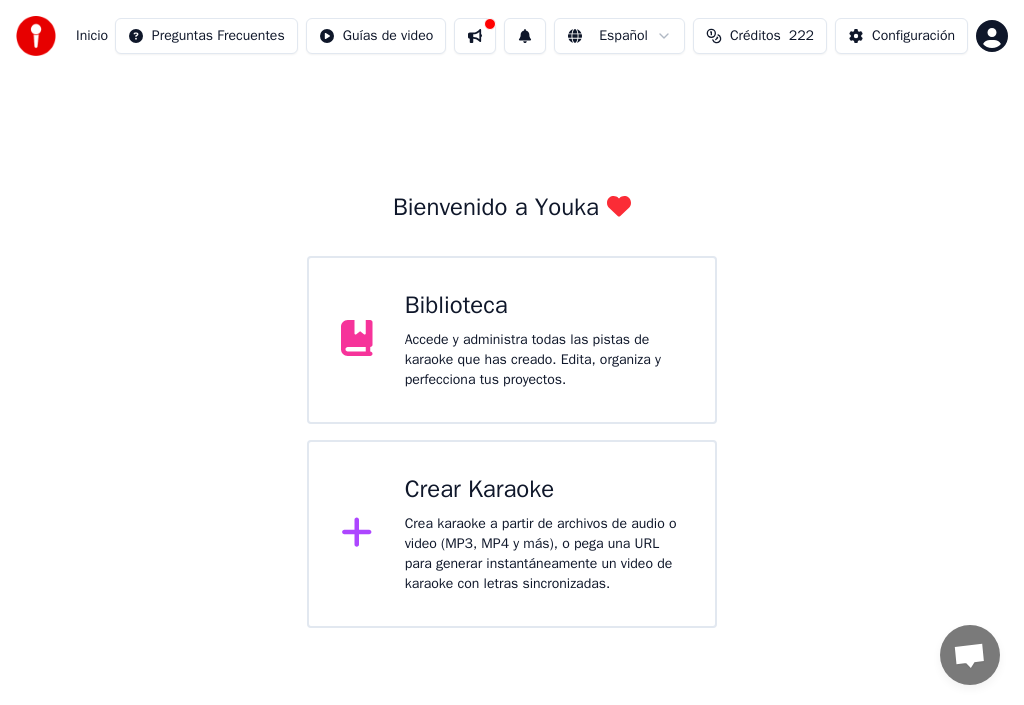 click on "Accede y administra todas las pistas de karaoke que has creado. Edita, organiza y perfecciona tus proyectos." at bounding box center (544, 360) 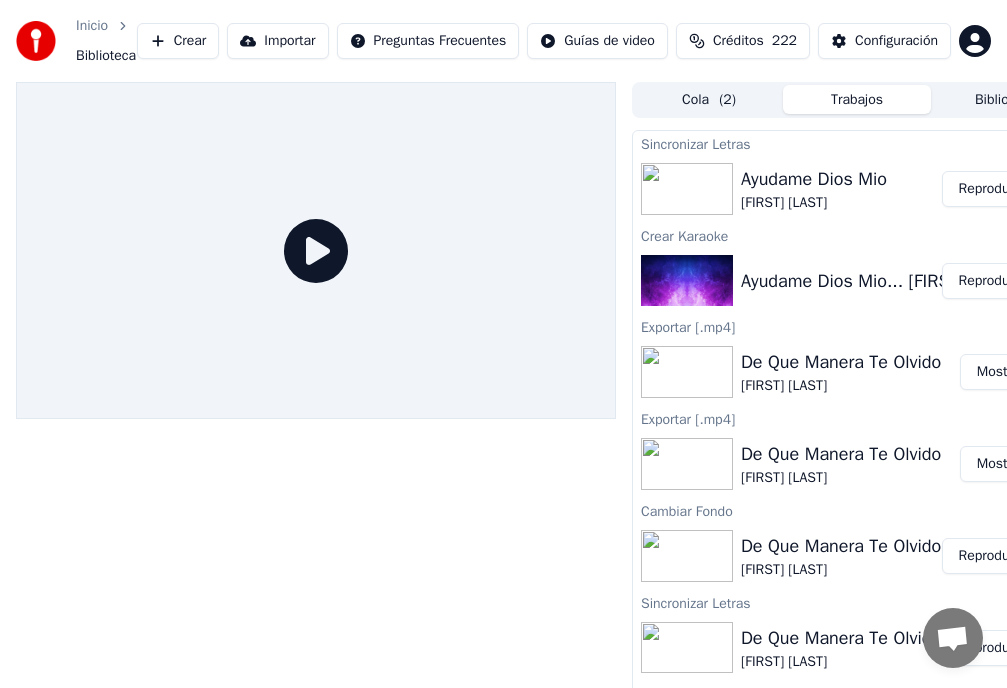 click on "Reproducir" at bounding box center [991, 189] 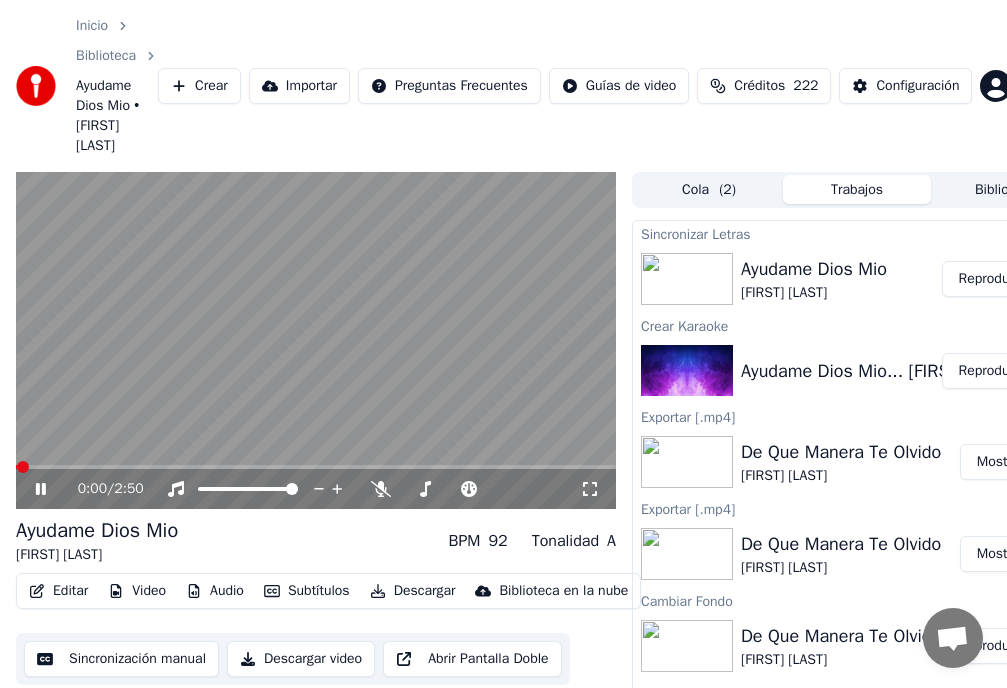 click on "Editar" at bounding box center [58, 591] 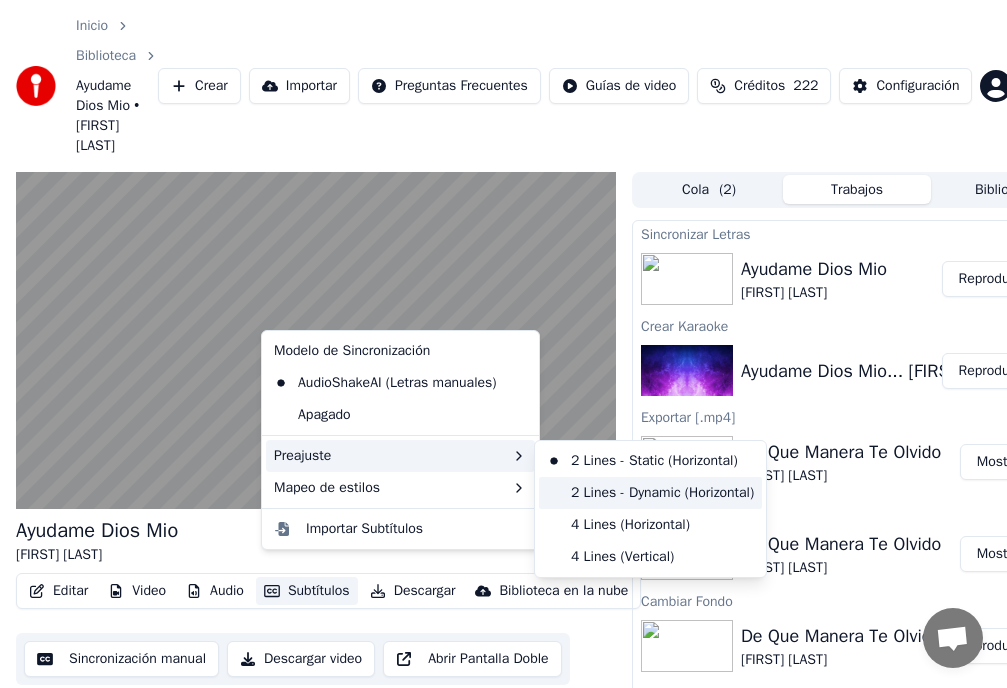 click on "2 Lines - Dynamic (Horizontal)" at bounding box center (650, 493) 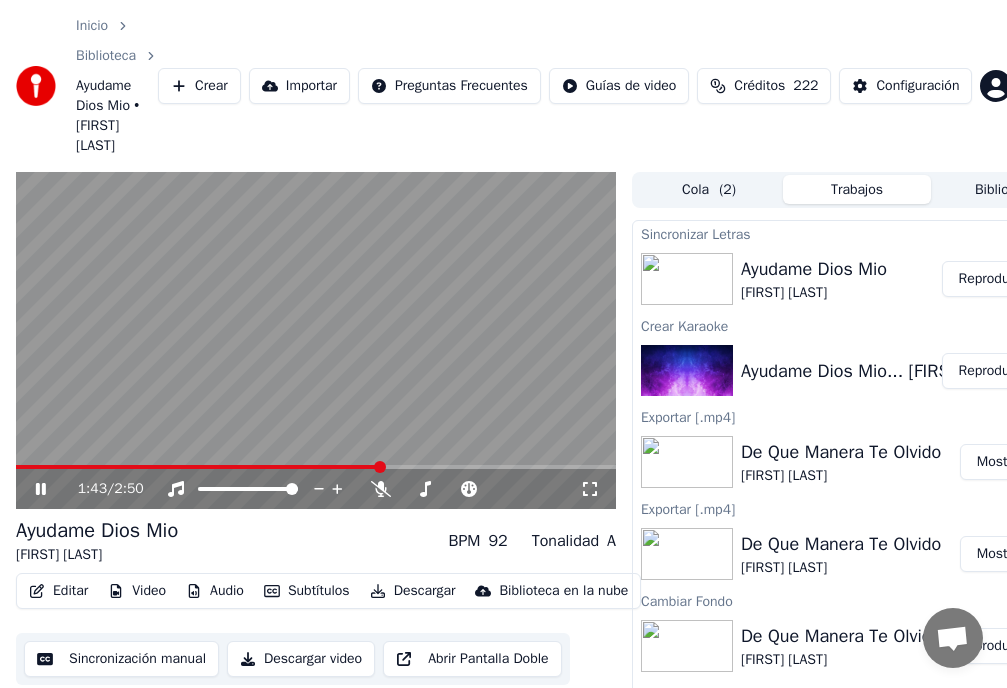 click 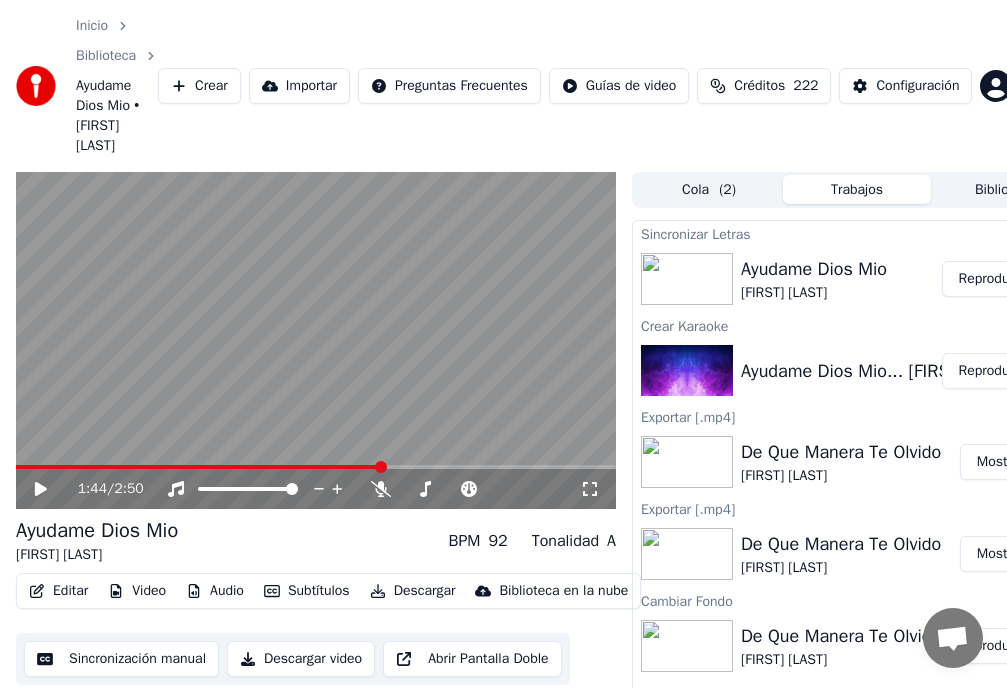 click on "Video" at bounding box center [137, 591] 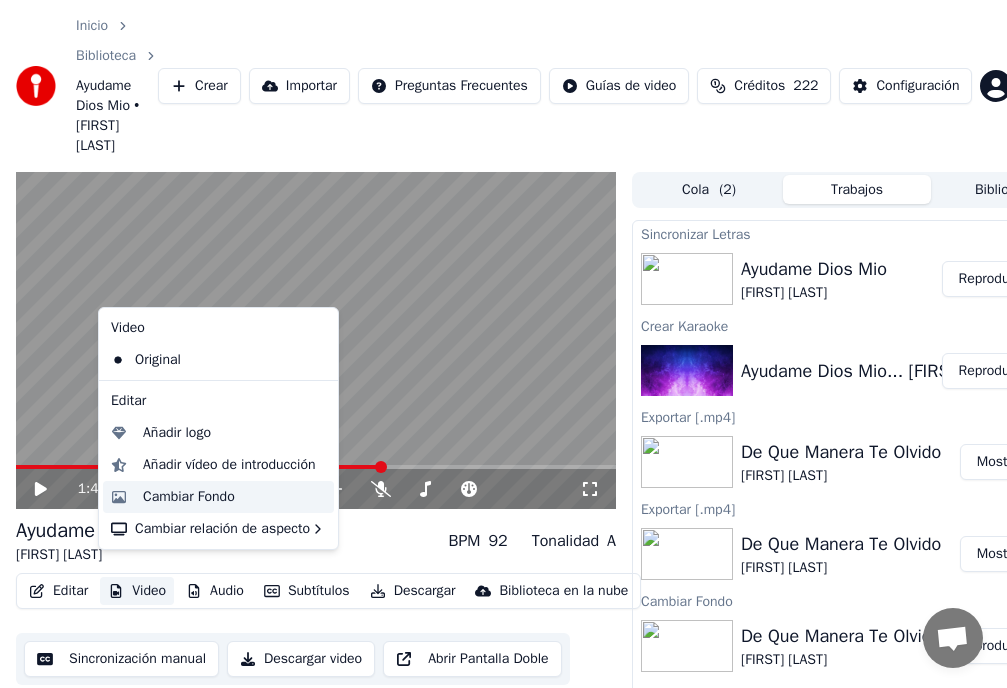 click on "Cambiar Fondo" at bounding box center [189, 497] 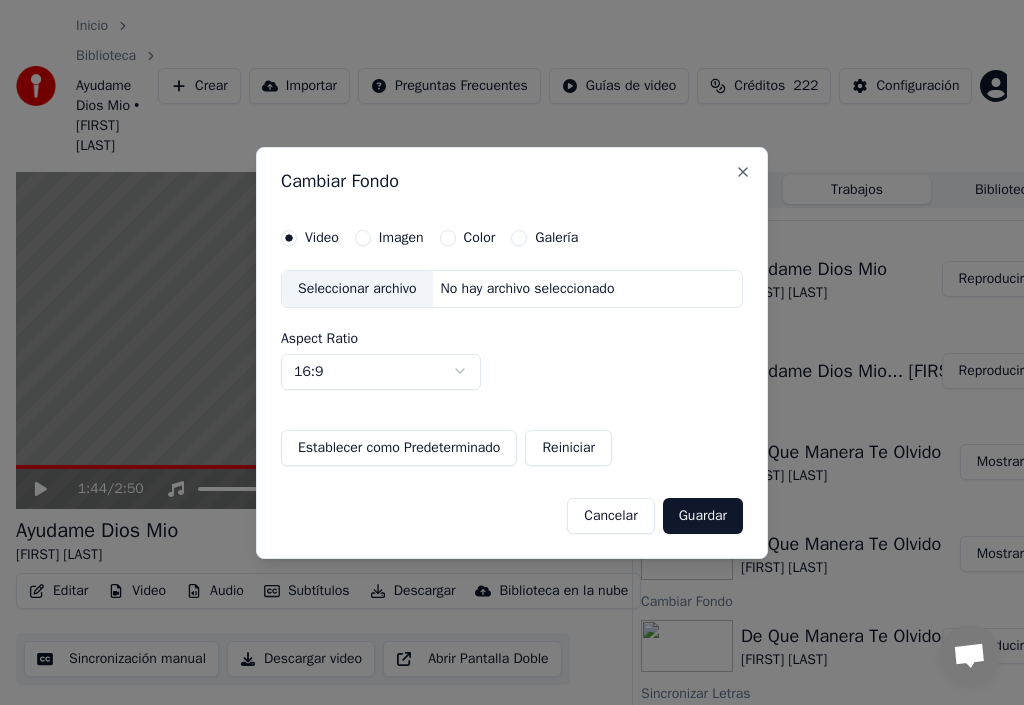 click on "Imagen" at bounding box center [401, 238] 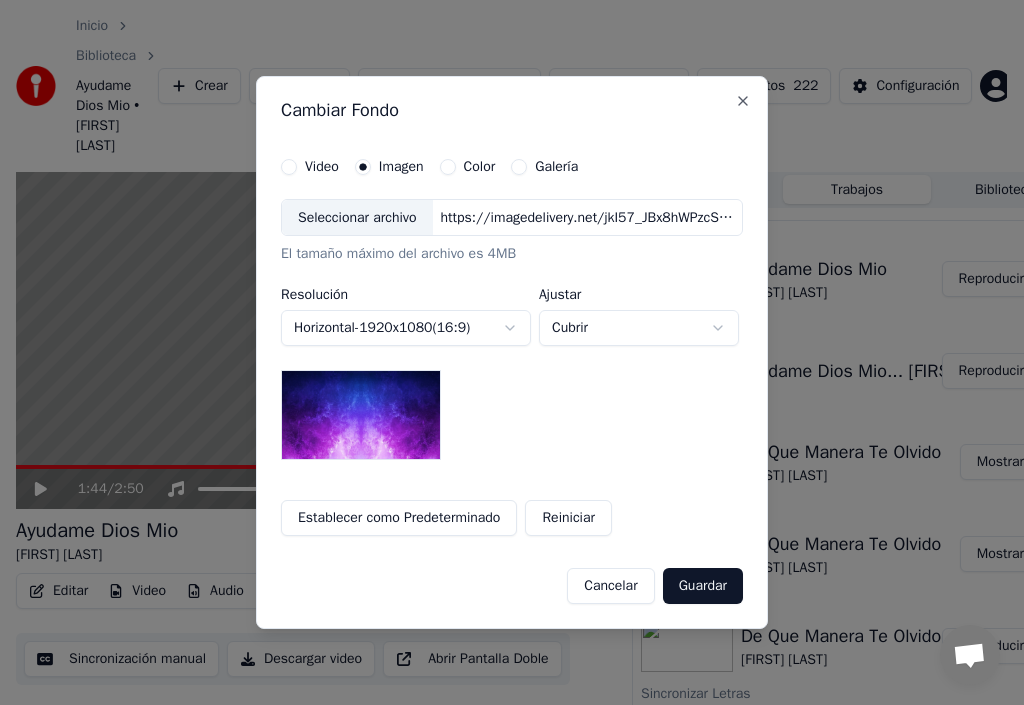 click on "Seleccionar archivo" at bounding box center (357, 218) 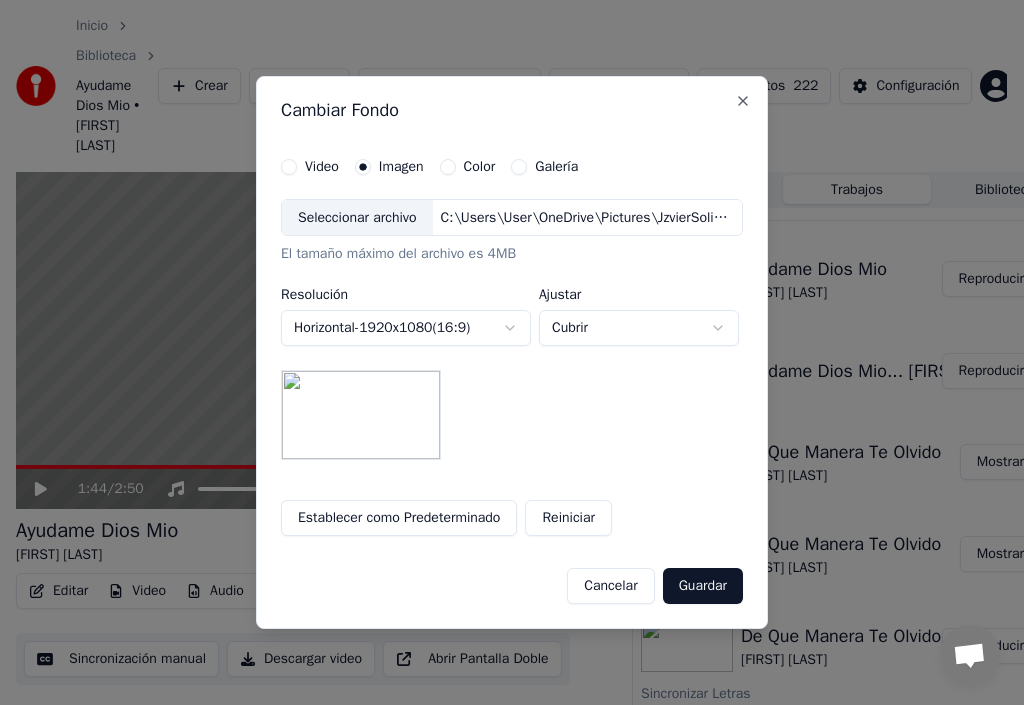 click on "Guardar" at bounding box center [703, 586] 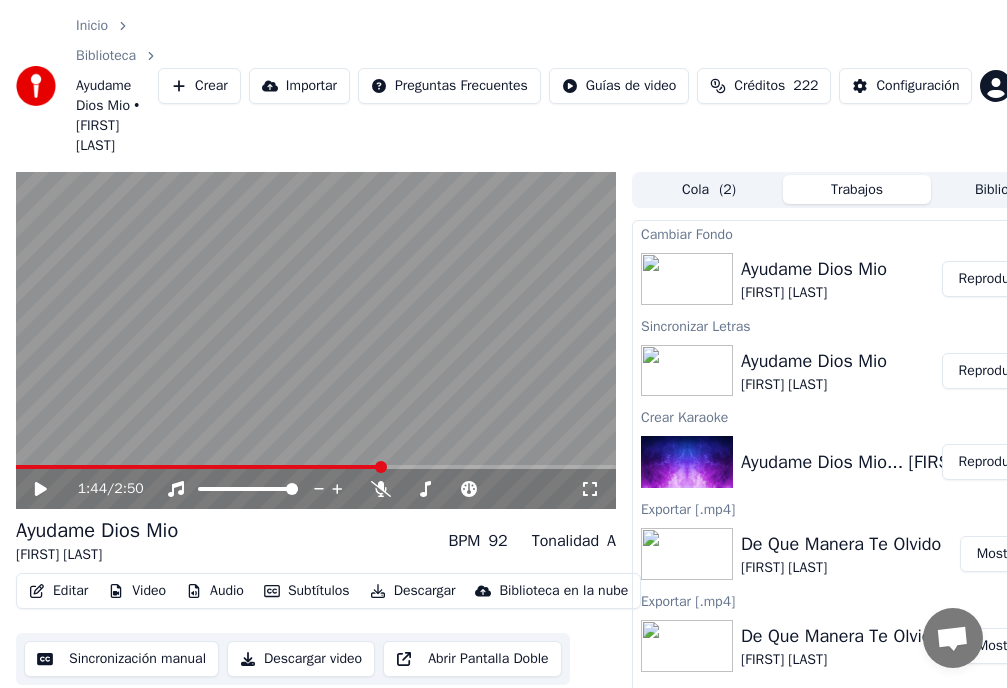 click on "Reproducir" at bounding box center [991, 279] 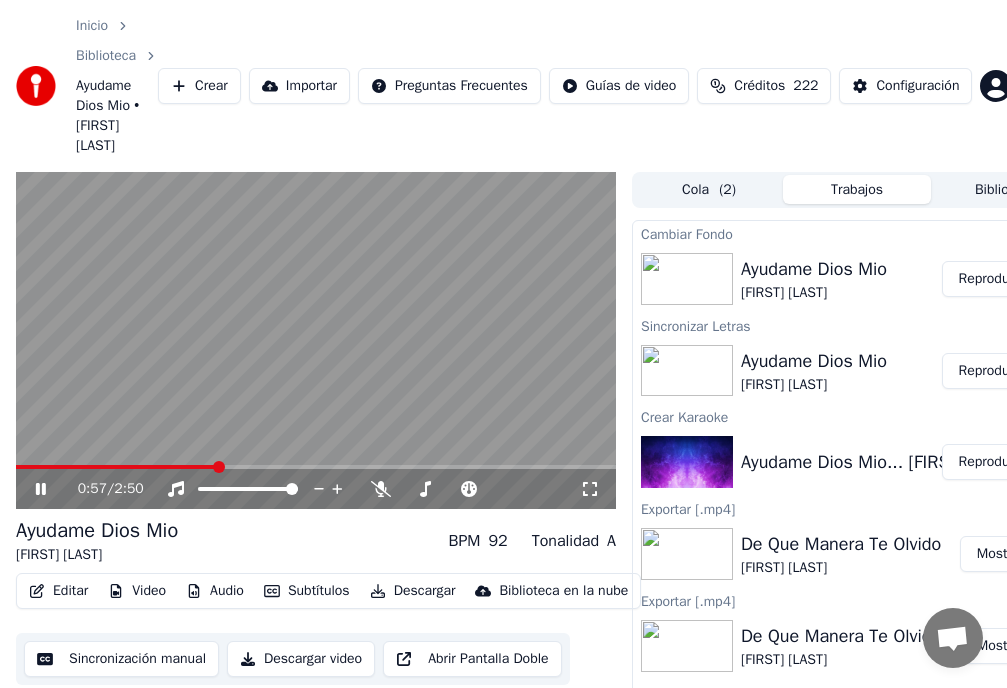 click 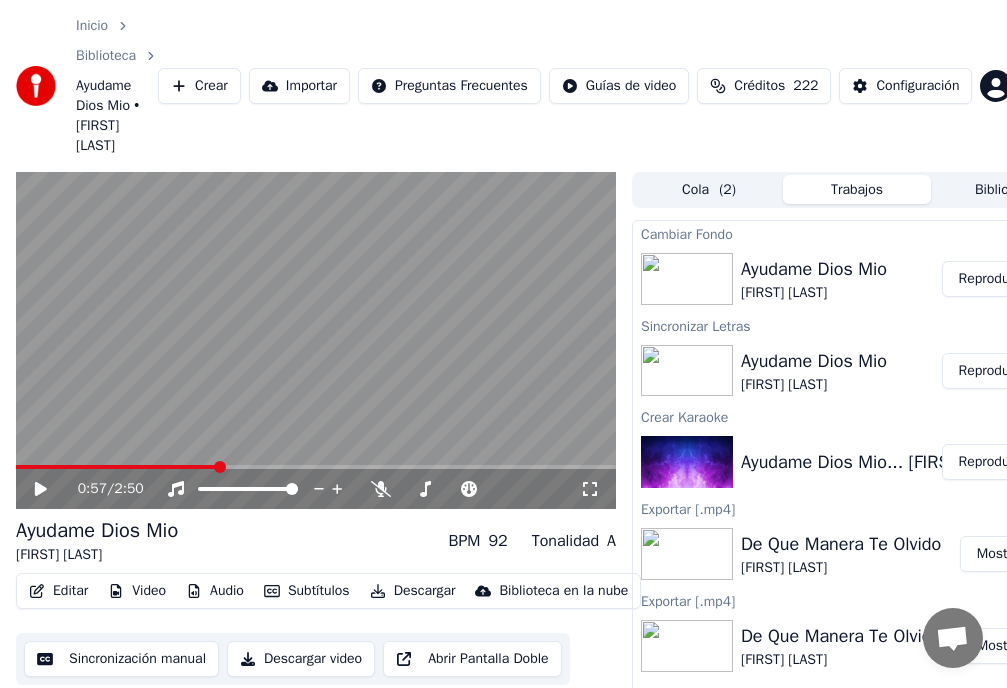 click on "Descargar video" at bounding box center (301, 659) 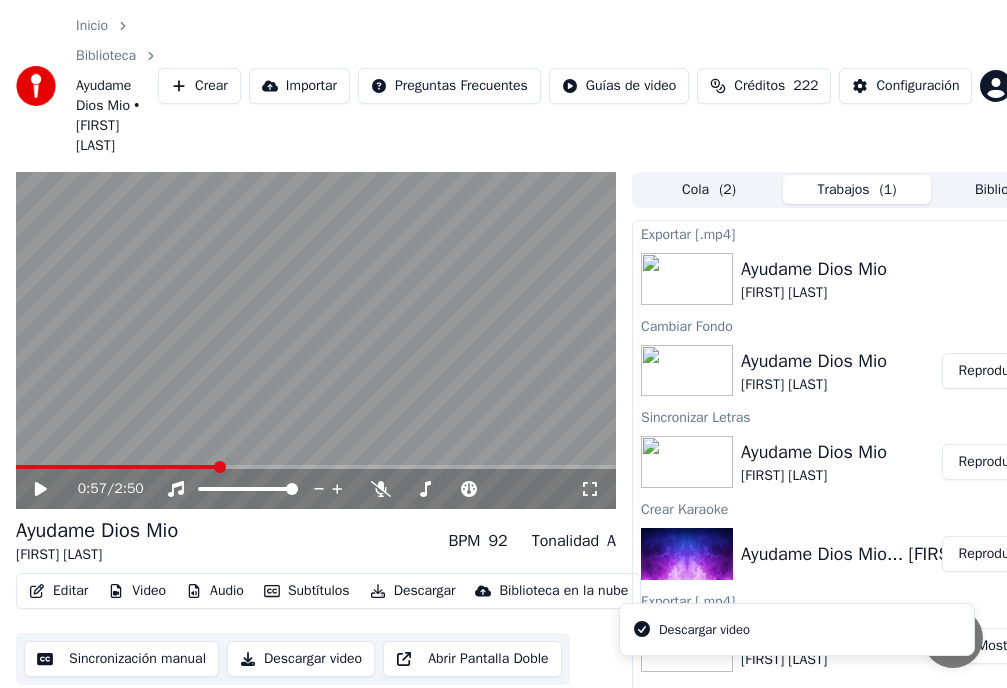 click on "Descargar" at bounding box center (413, 591) 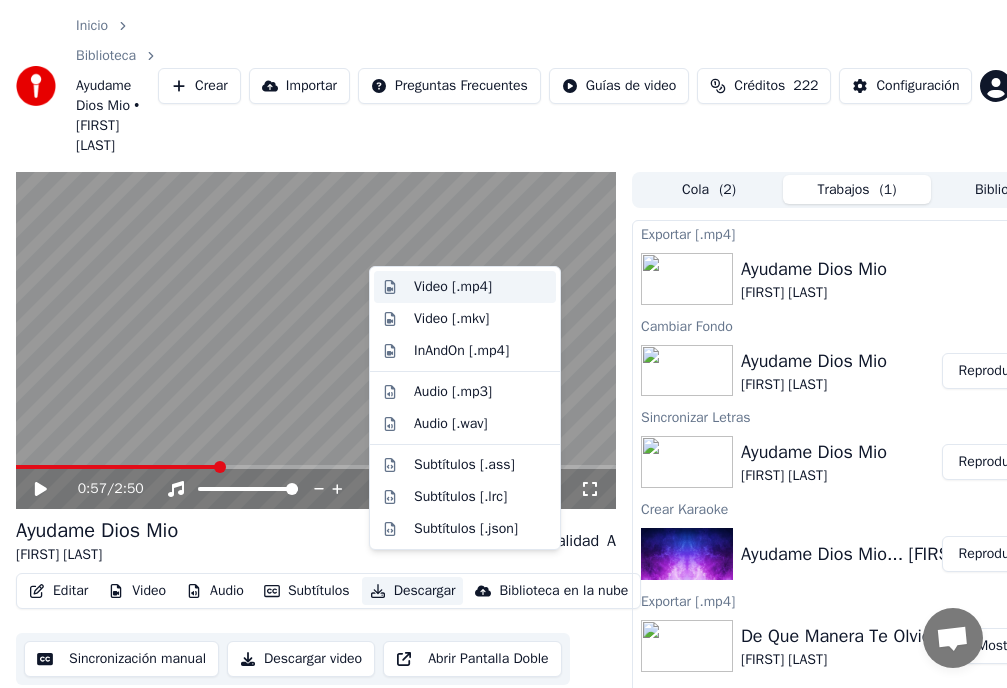 click on "Video [.mp4]" at bounding box center (453, 287) 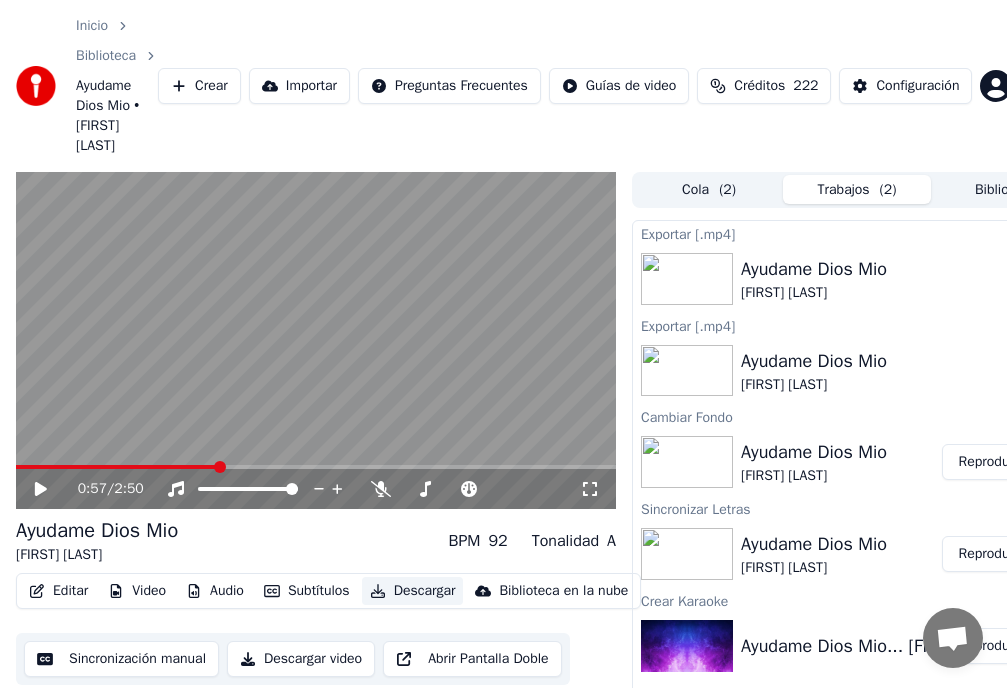 type 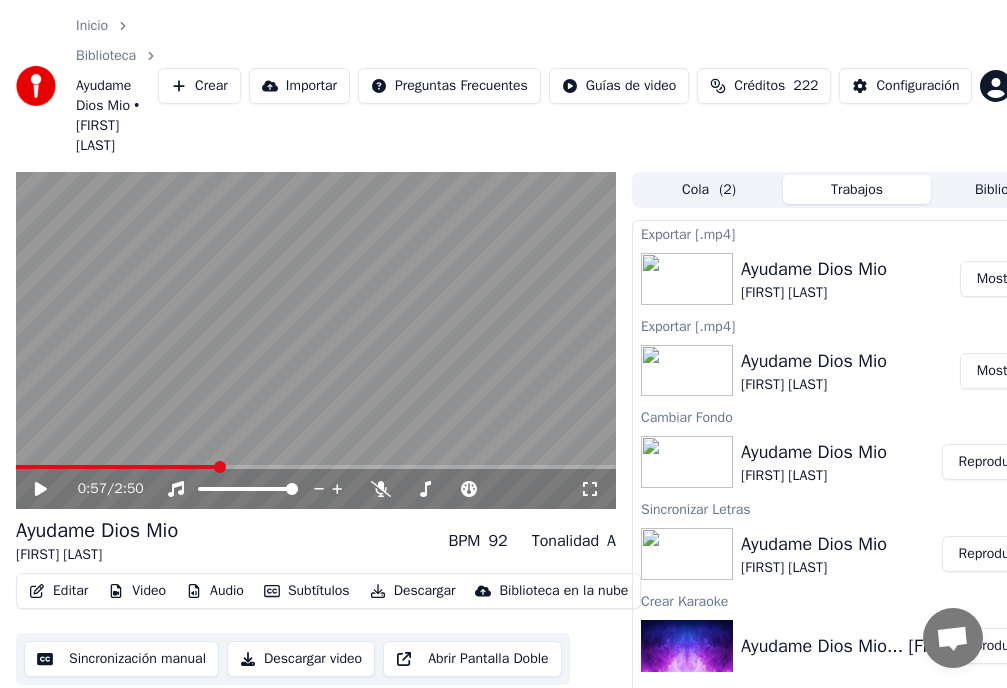 click on "Mostrar" at bounding box center (1000, 279) 